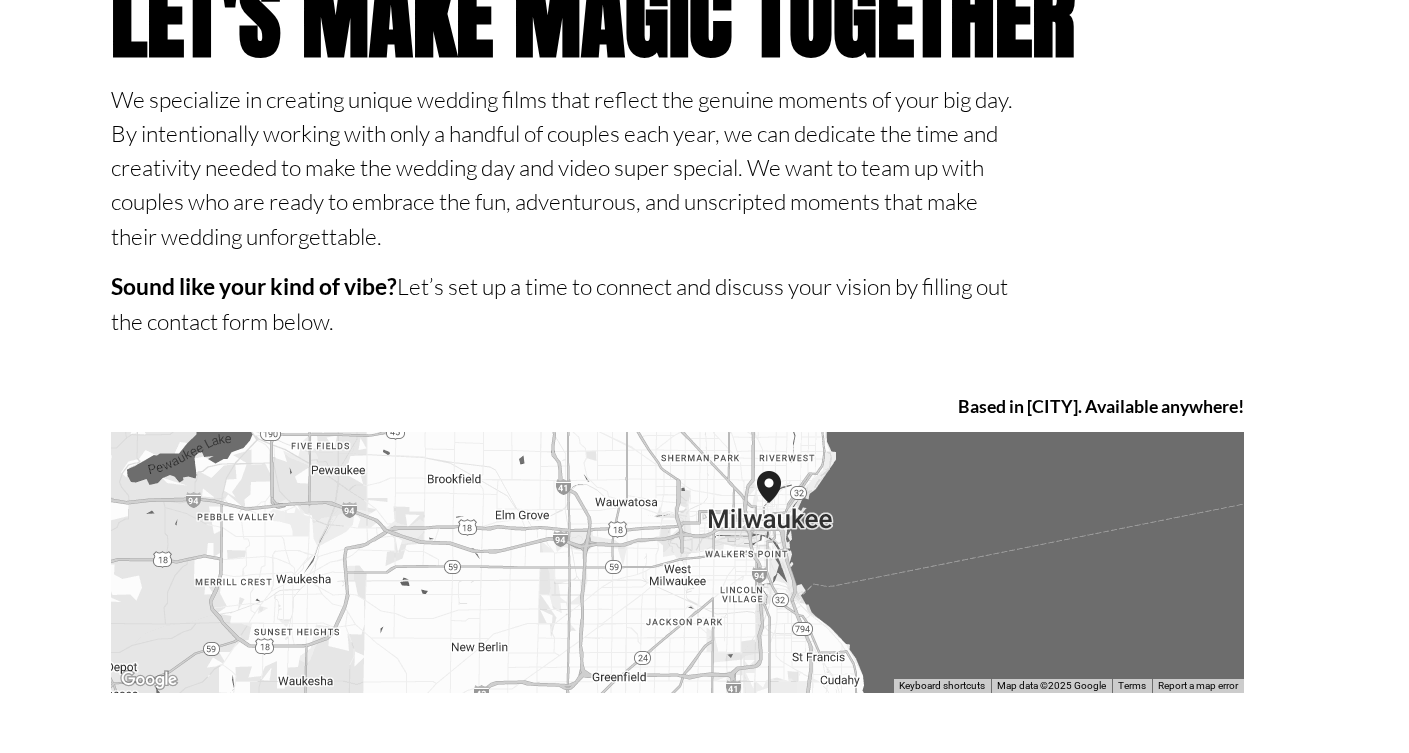 scroll, scrollTop: 0, scrollLeft: 0, axis: both 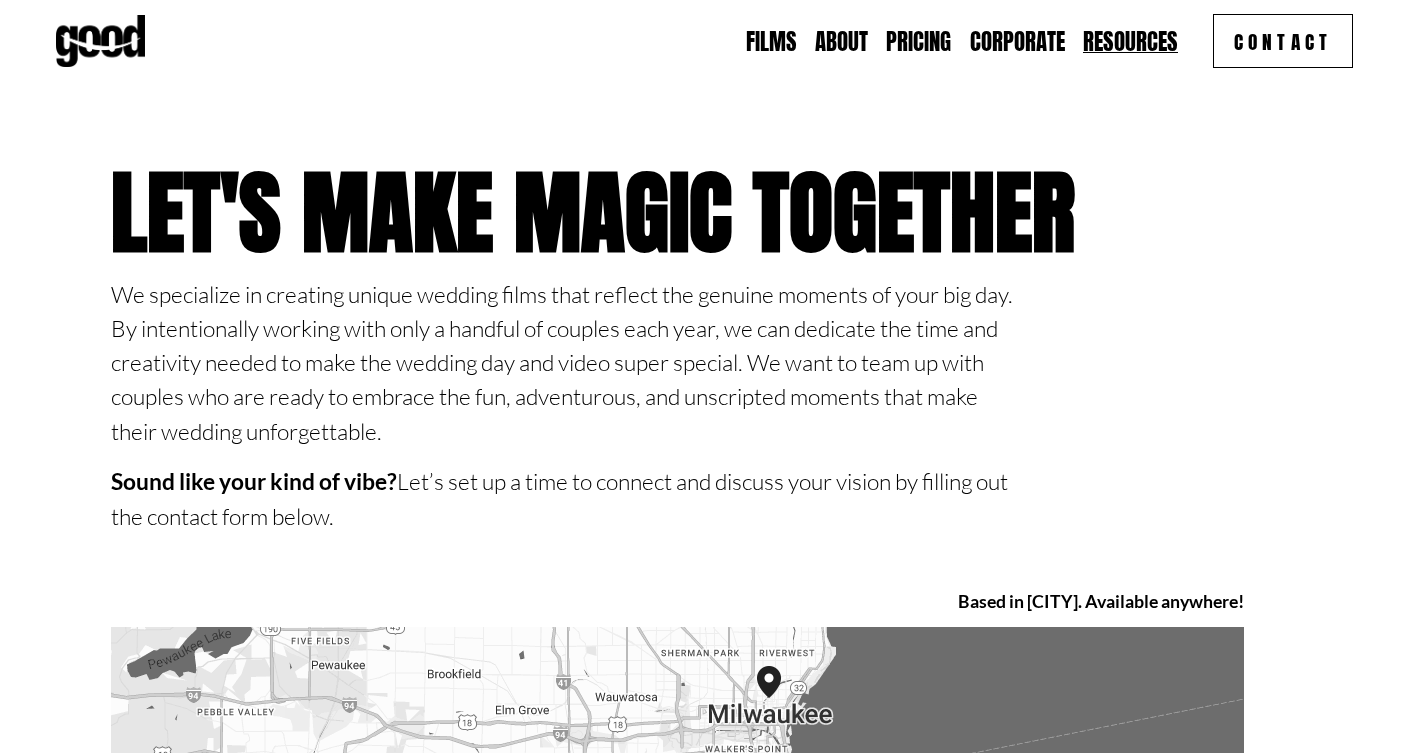 click on "Films" at bounding box center [771, 41] 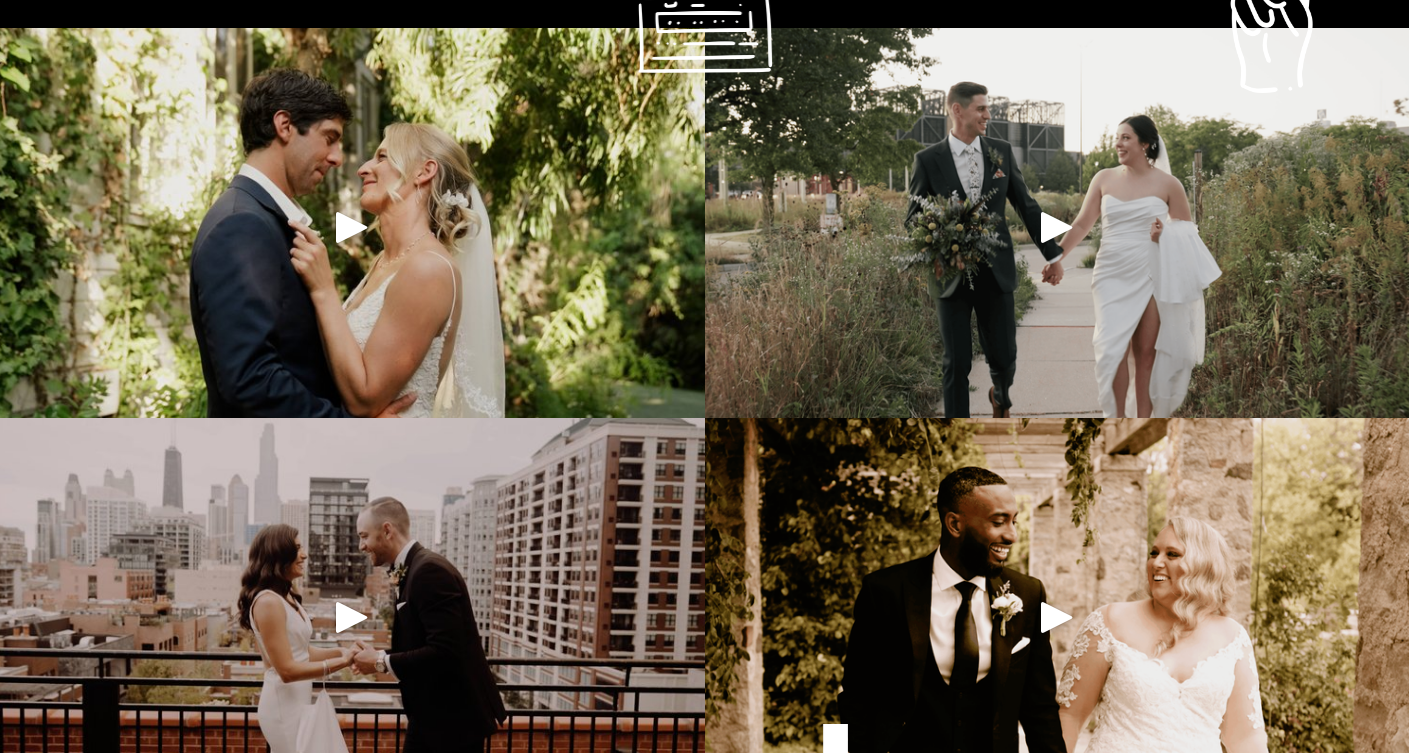 scroll, scrollTop: 1300, scrollLeft: 0, axis: vertical 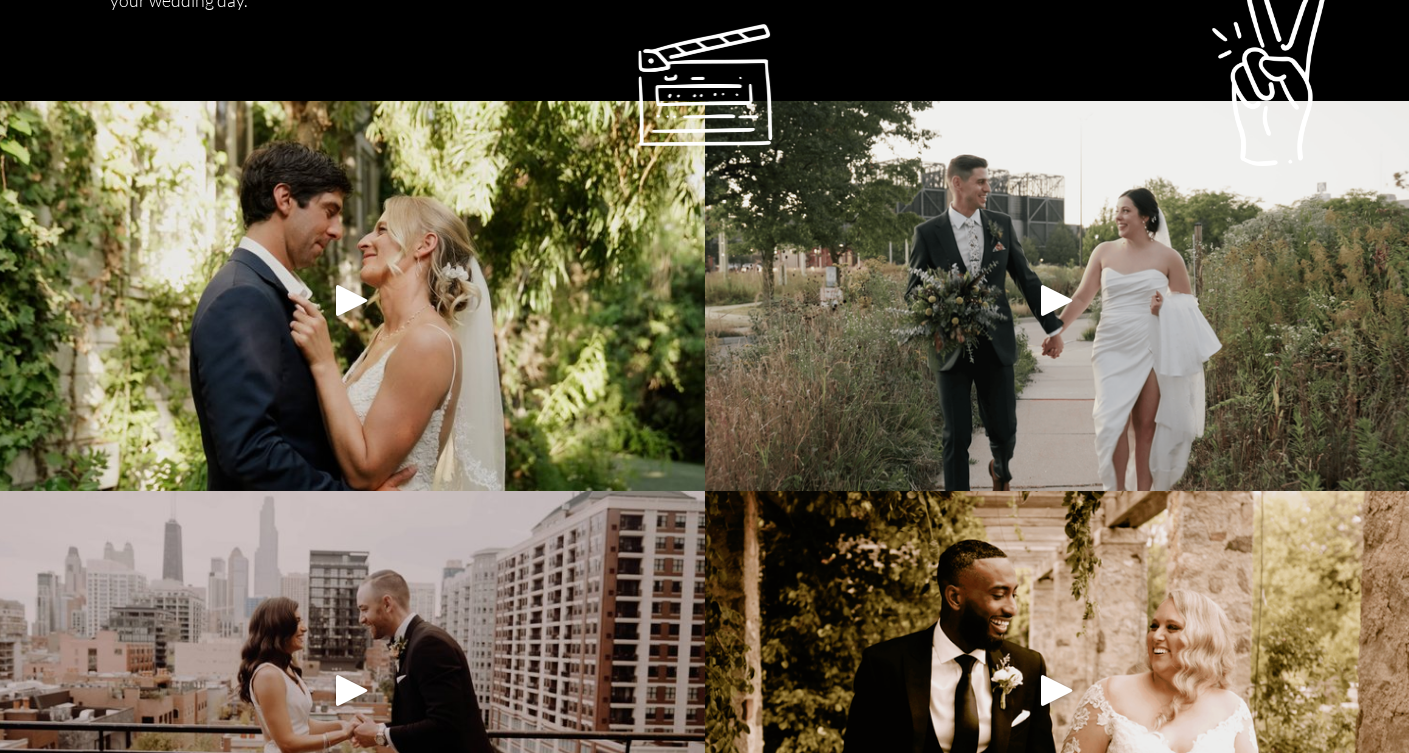 click 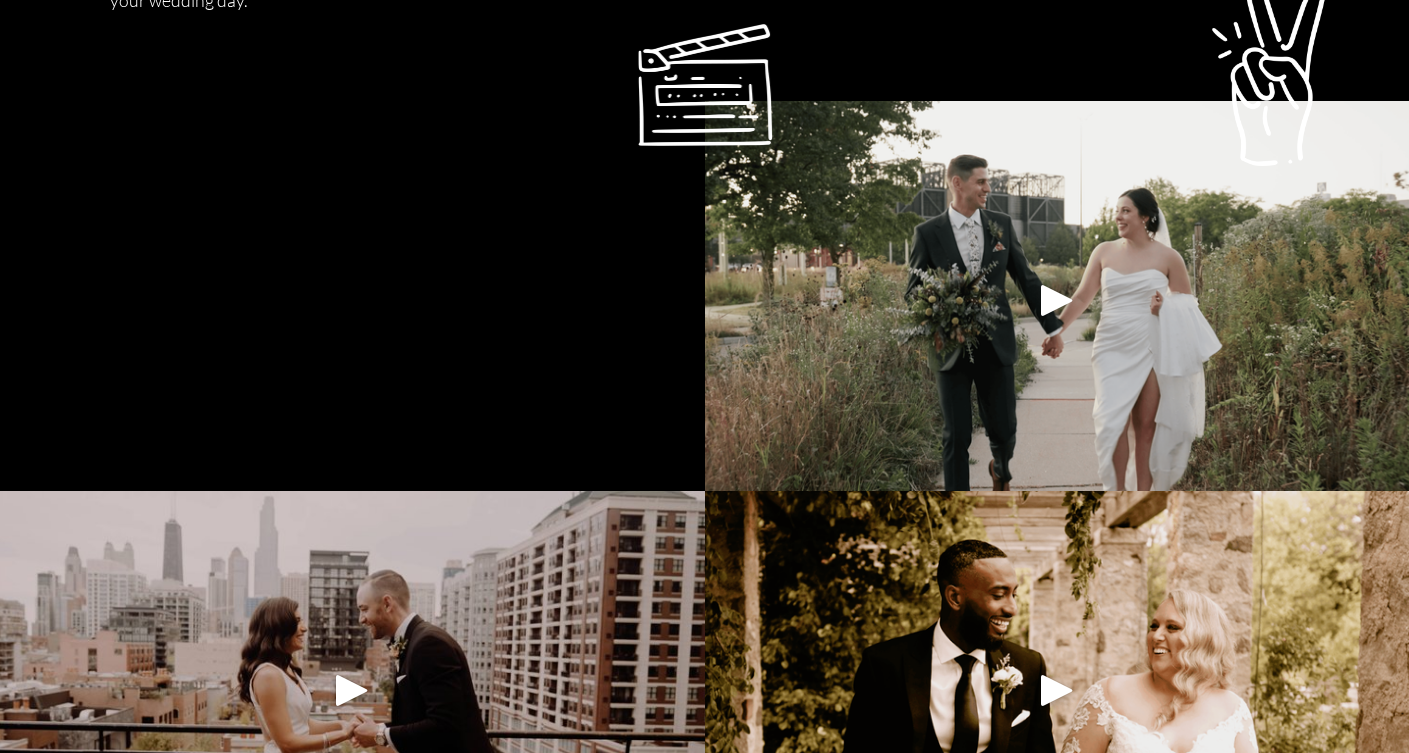 click 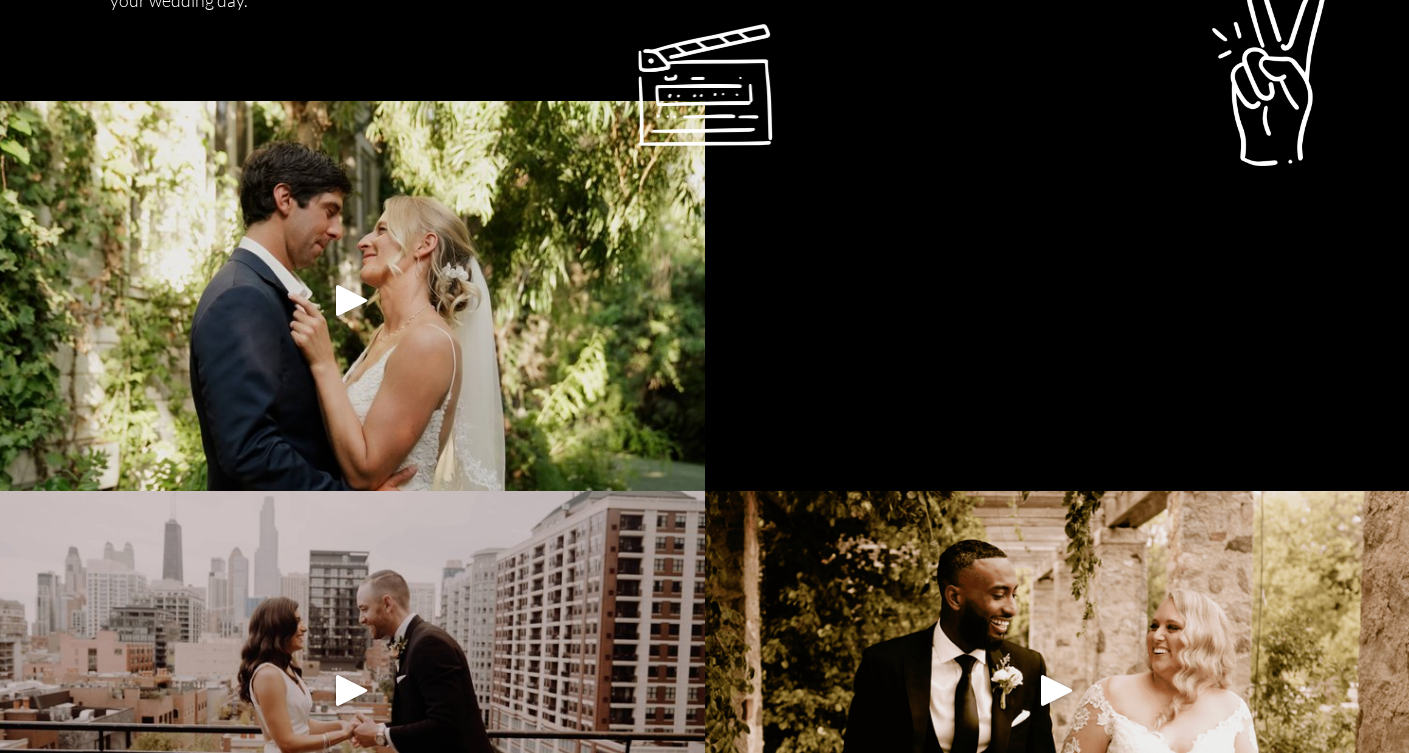 click on "Featured Wedding films
These wedding videos  will give you a GOOD idea of what you will receive if you choose Good Feeling Films to film your wedding day." at bounding box center [704, 728] 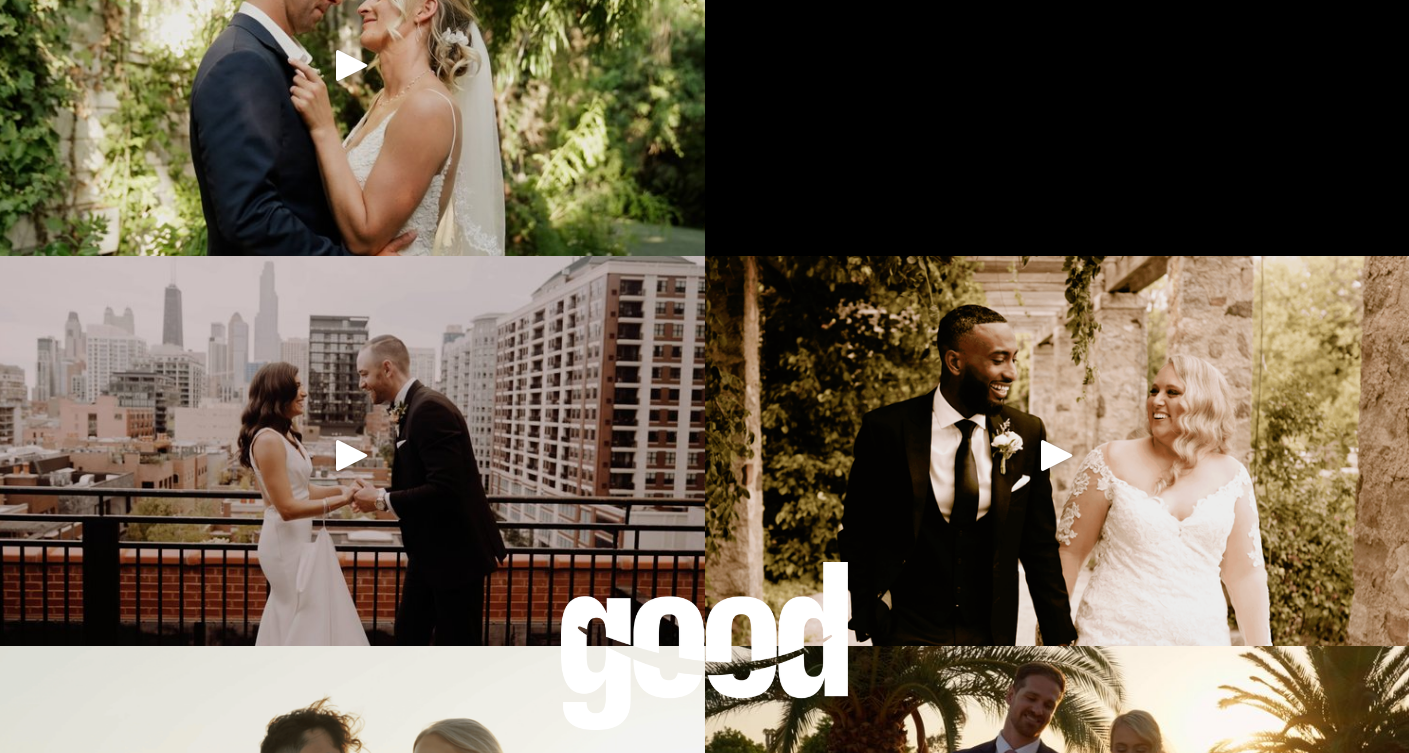 scroll, scrollTop: 1500, scrollLeft: 0, axis: vertical 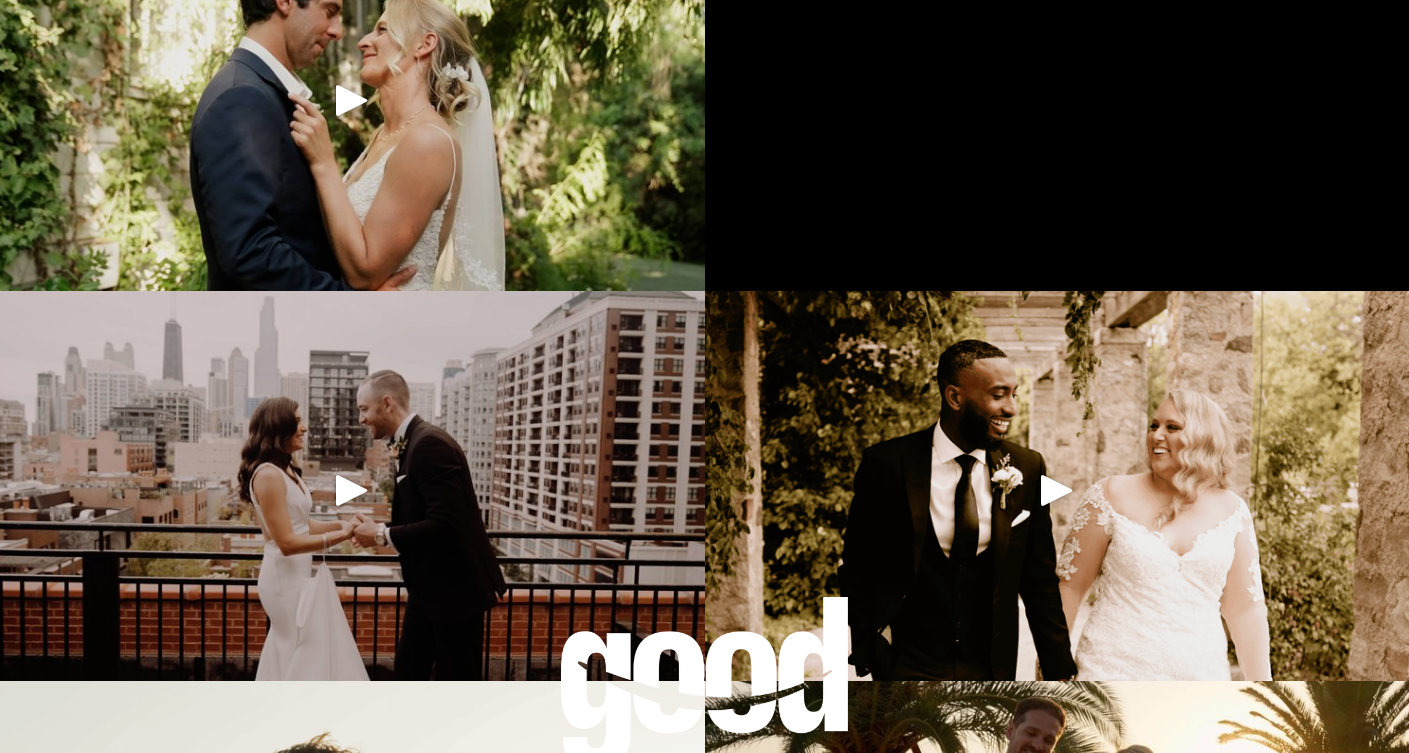 click 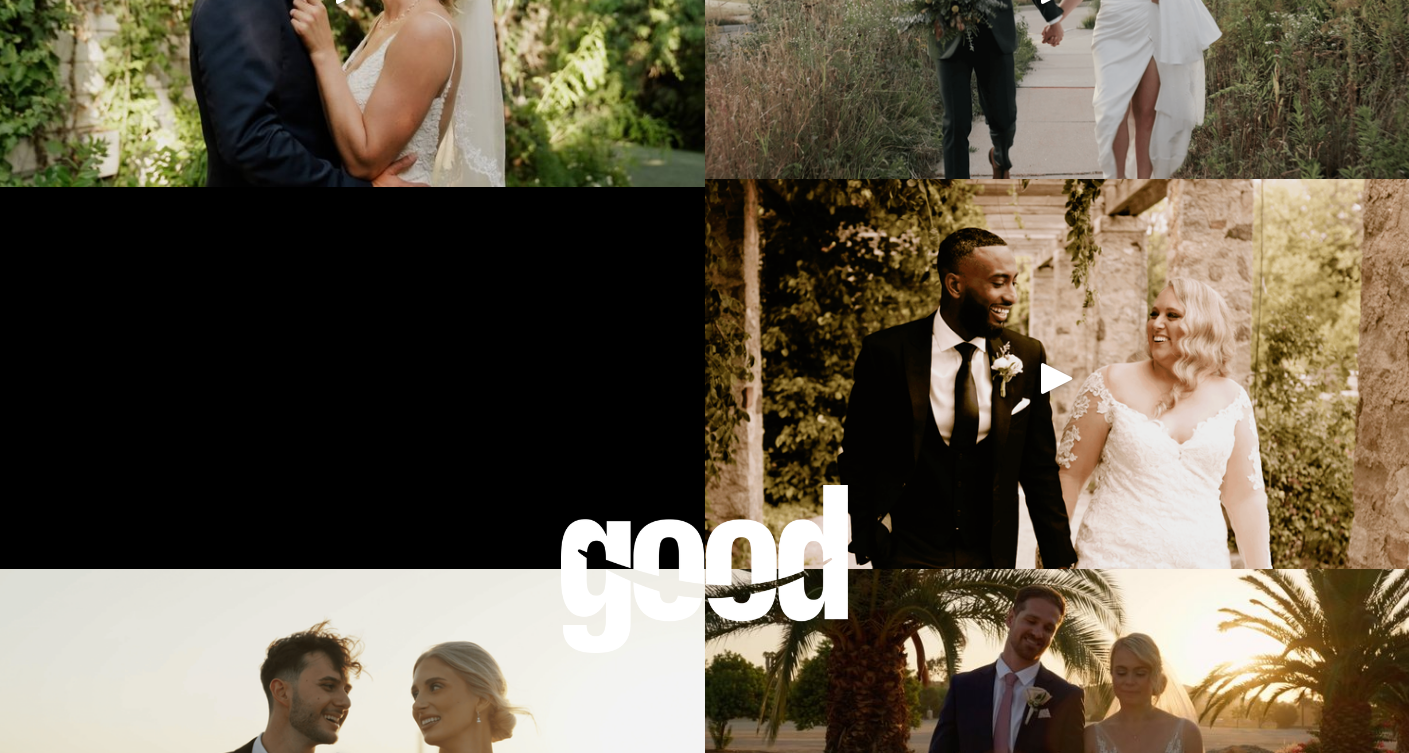 scroll, scrollTop: 1600, scrollLeft: 0, axis: vertical 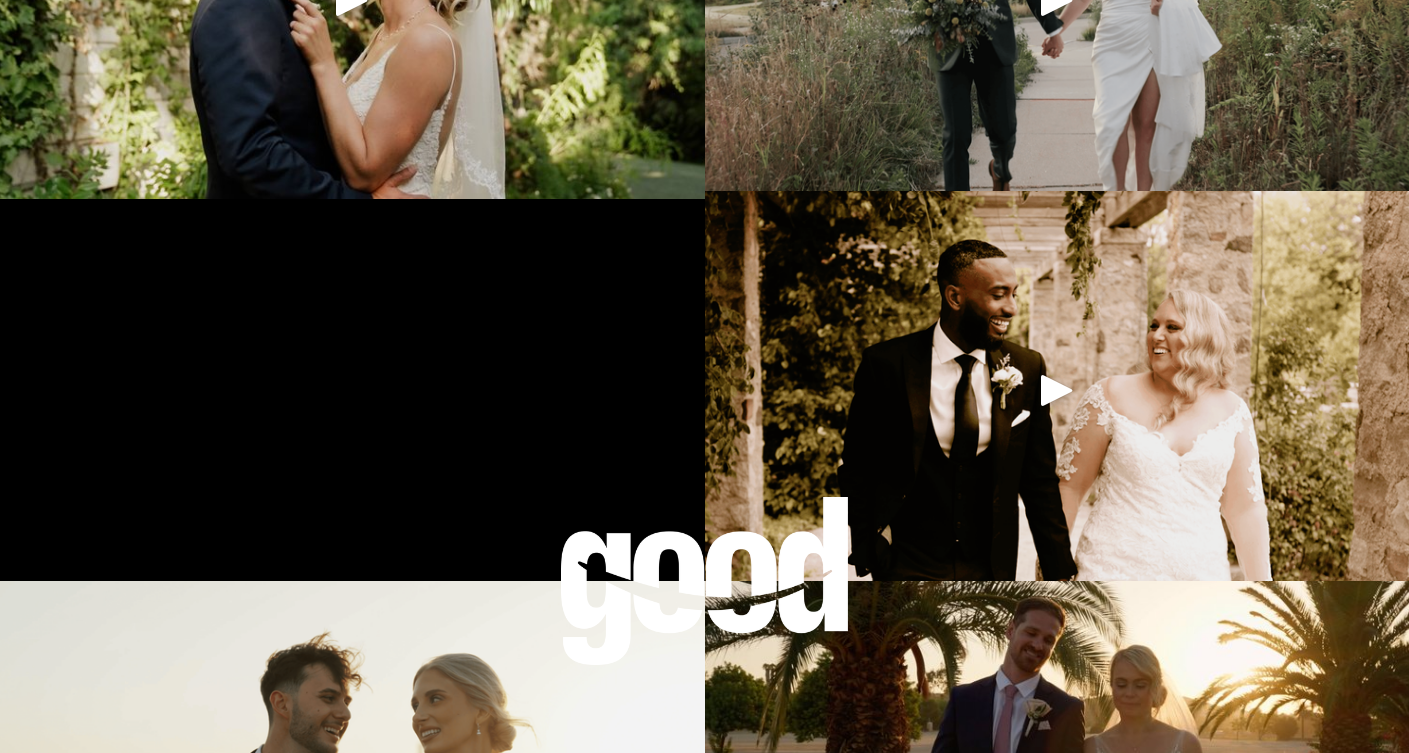 click 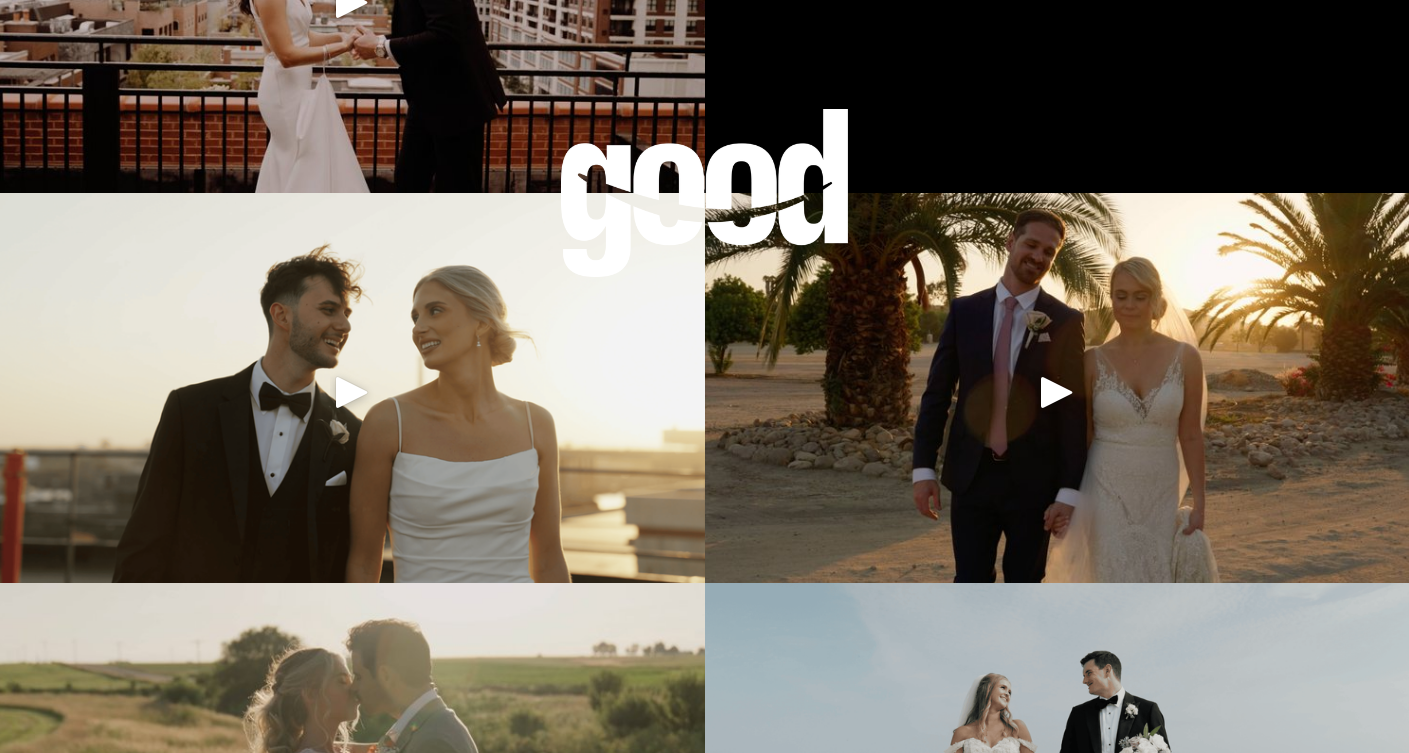 scroll, scrollTop: 2000, scrollLeft: 0, axis: vertical 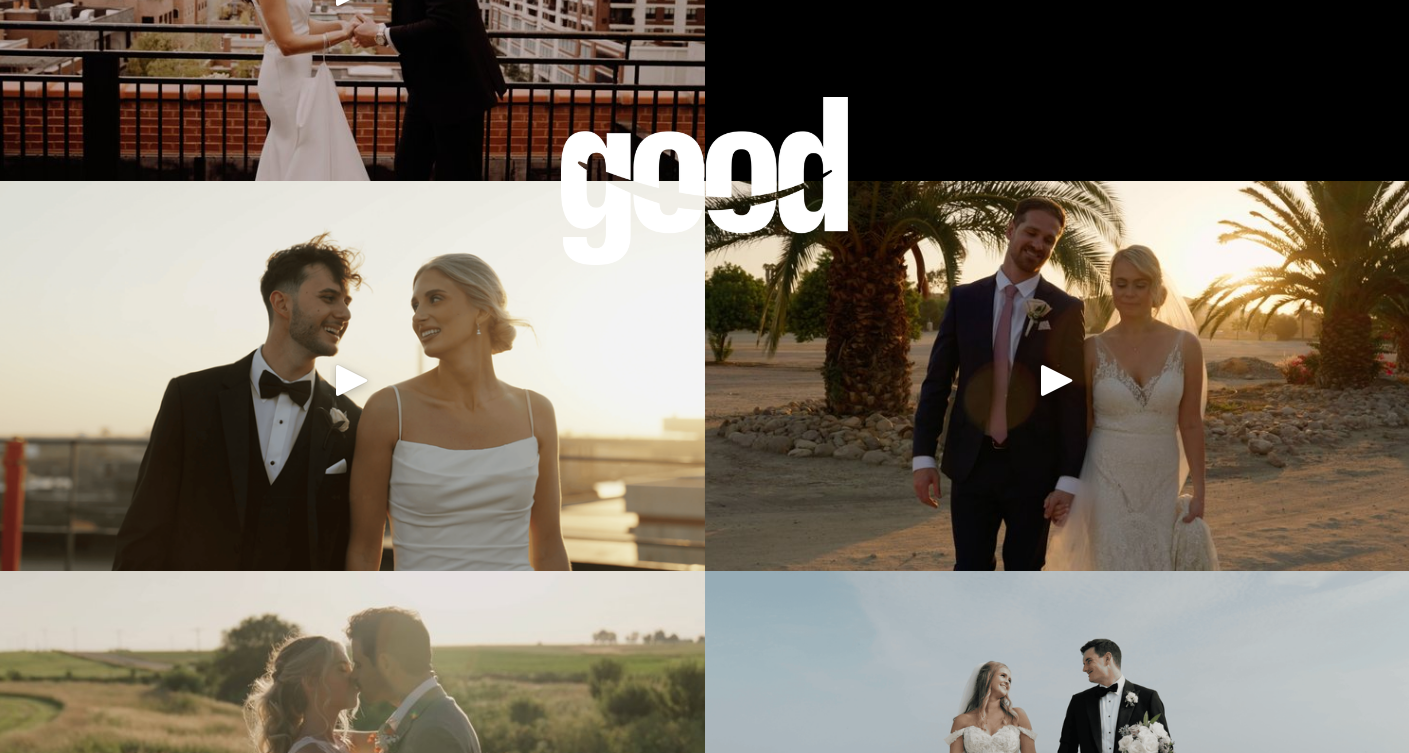 click 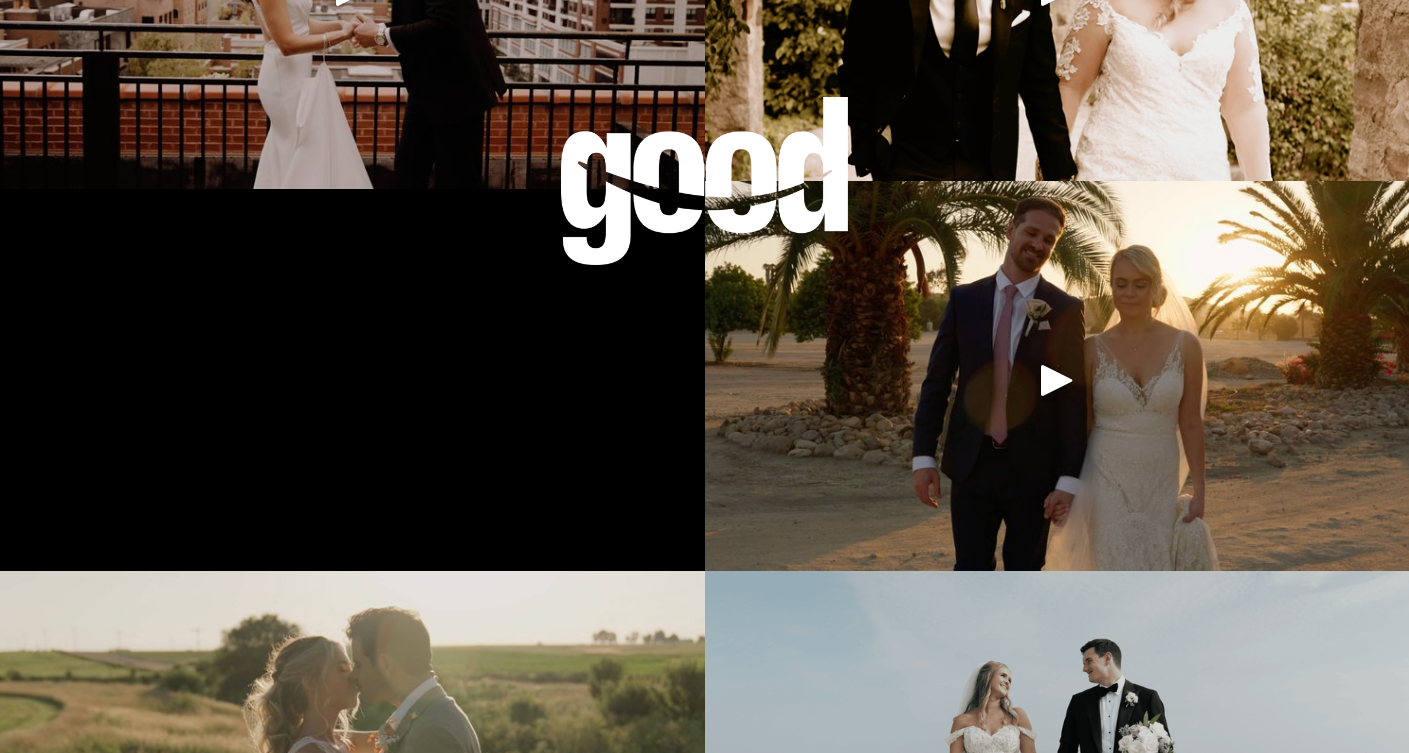 click 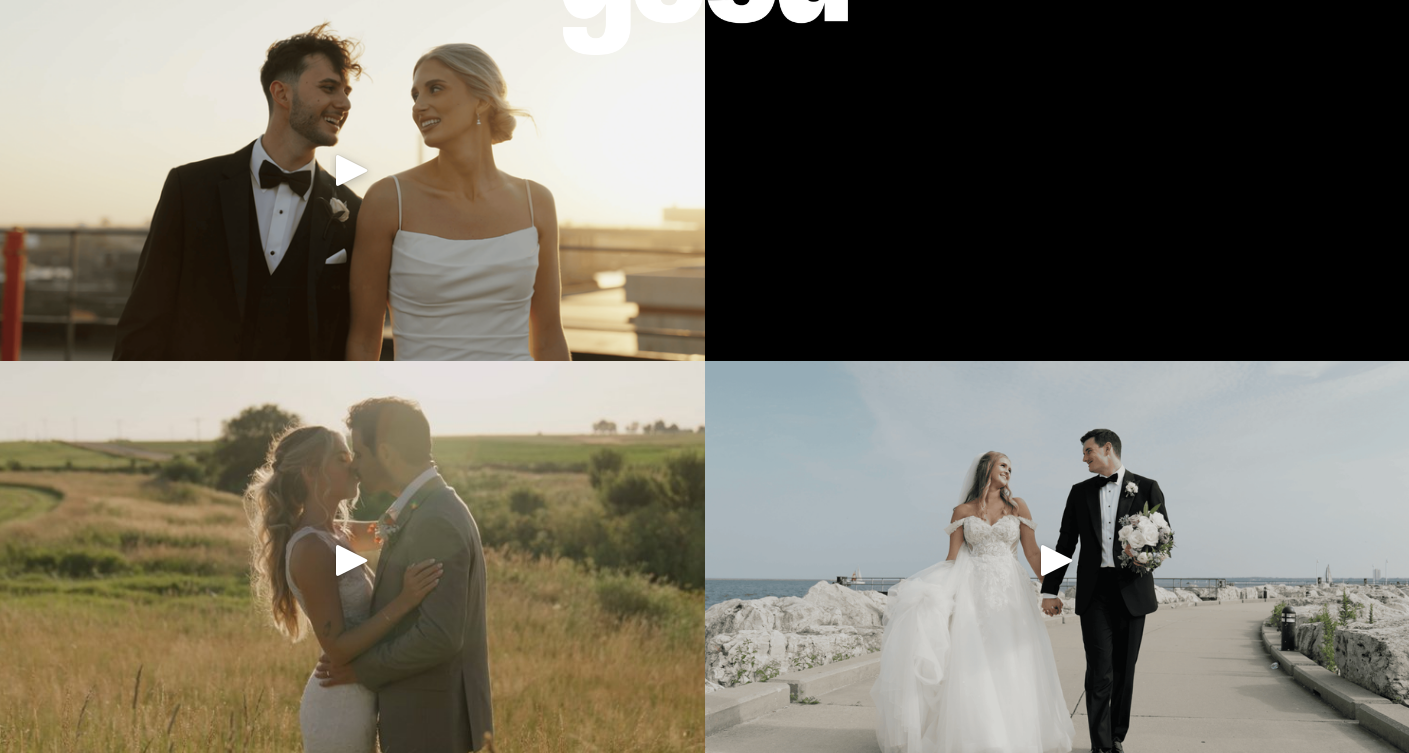 scroll, scrollTop: 2300, scrollLeft: 0, axis: vertical 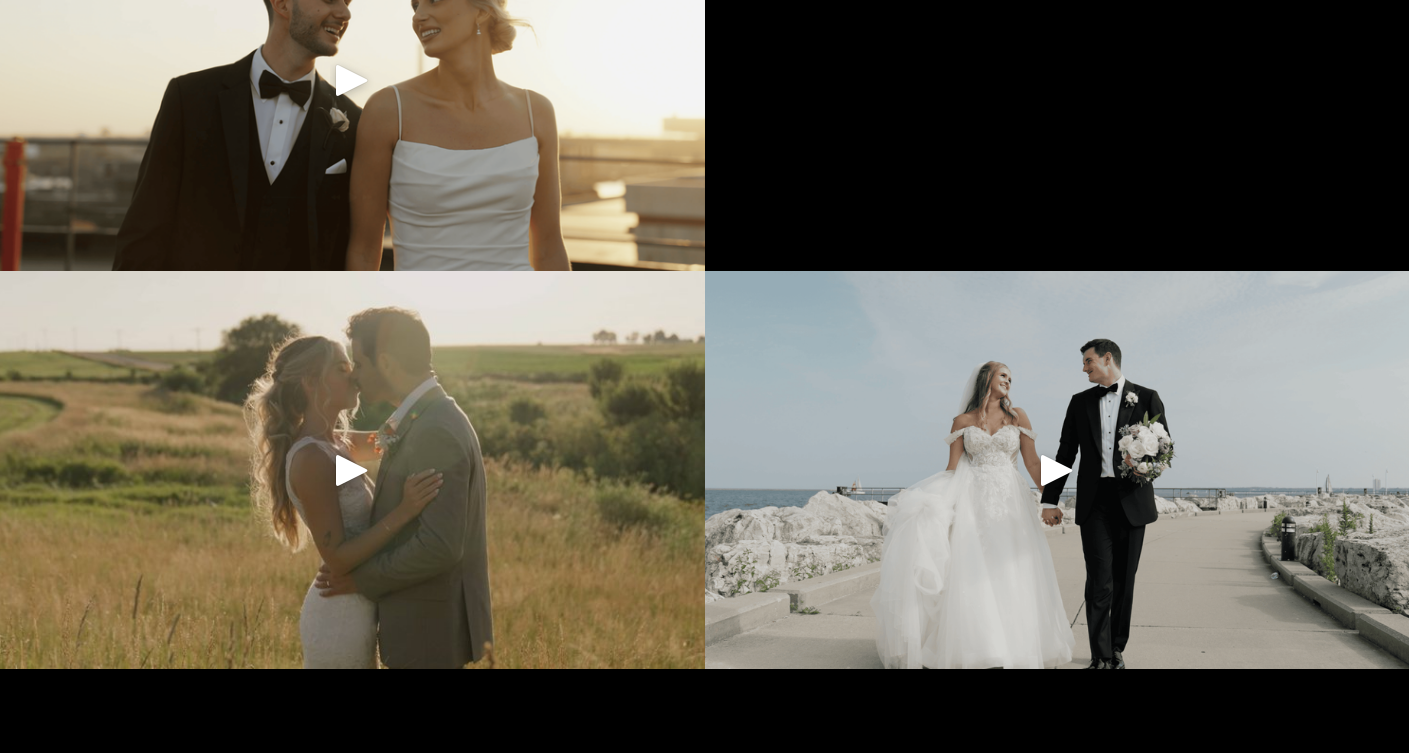 click 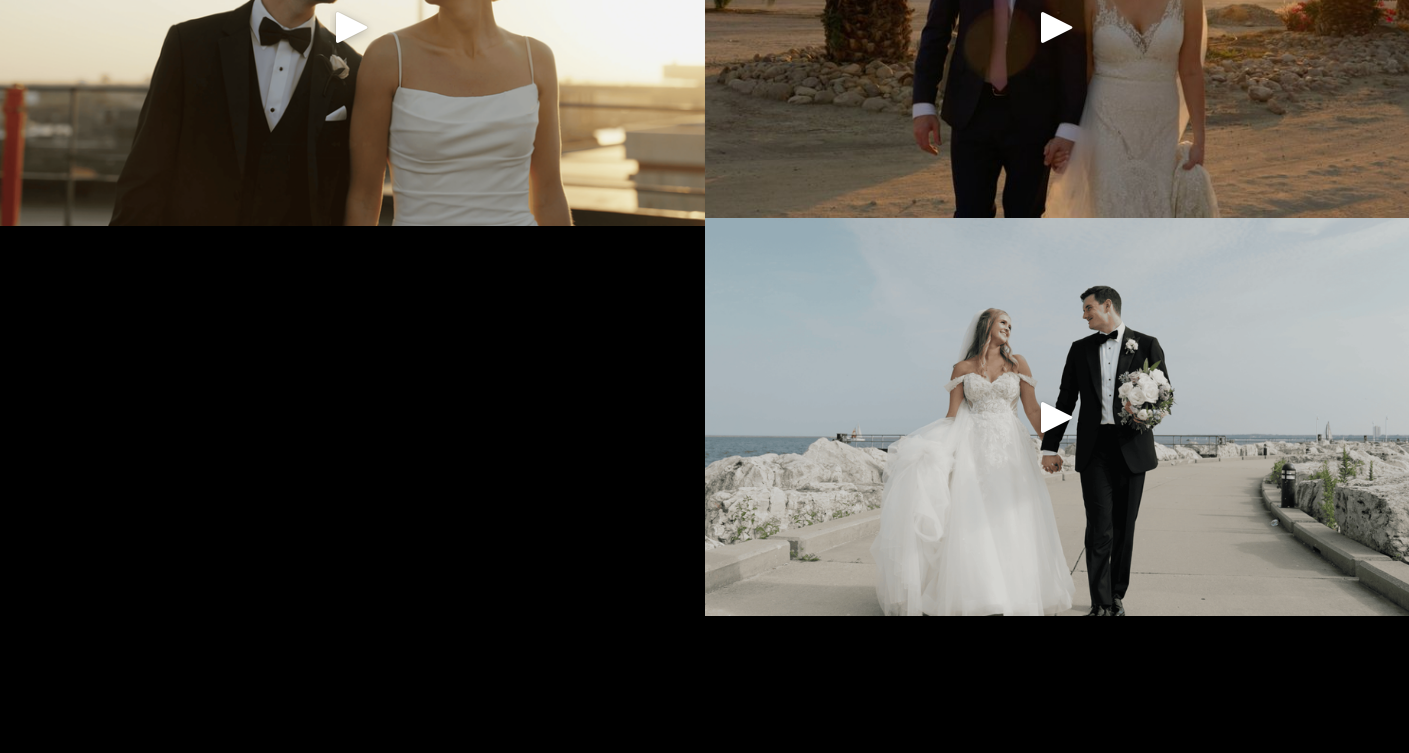 scroll, scrollTop: 2300, scrollLeft: 0, axis: vertical 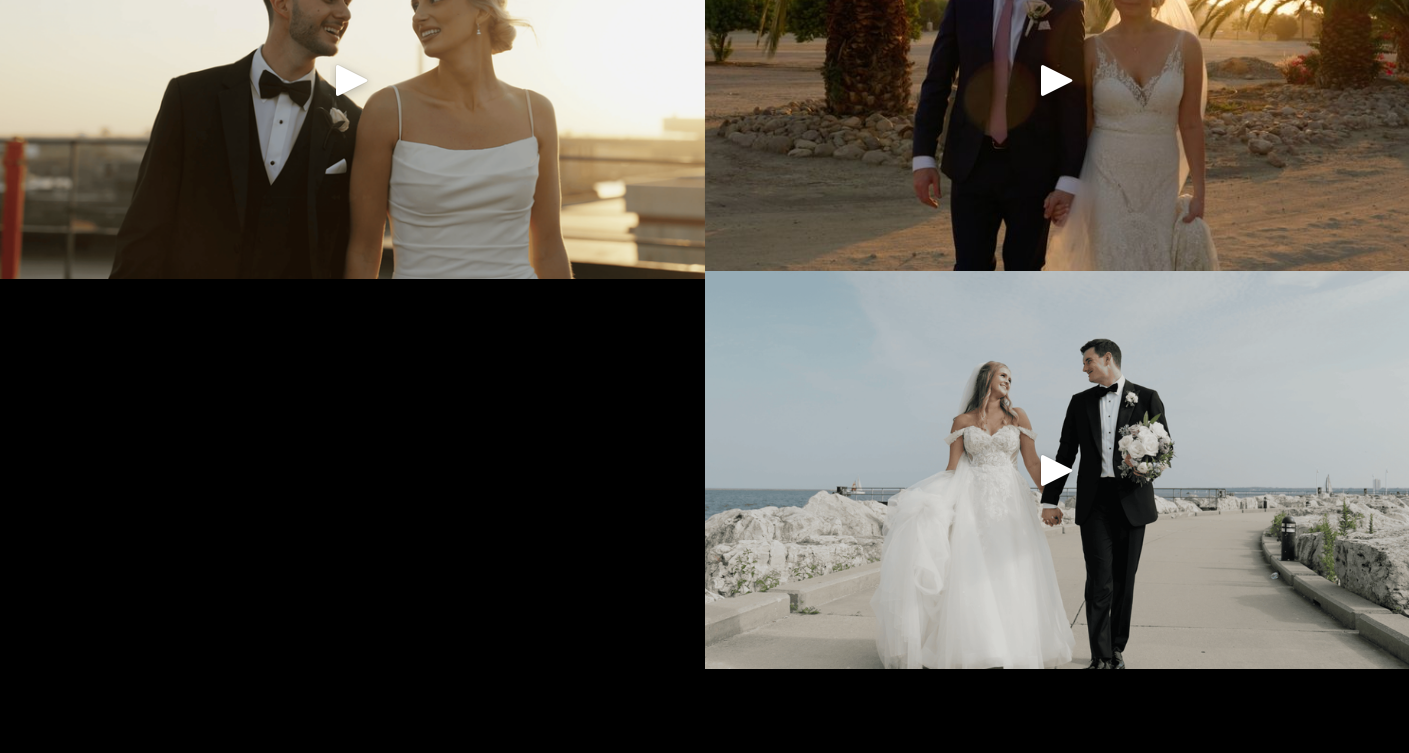 click 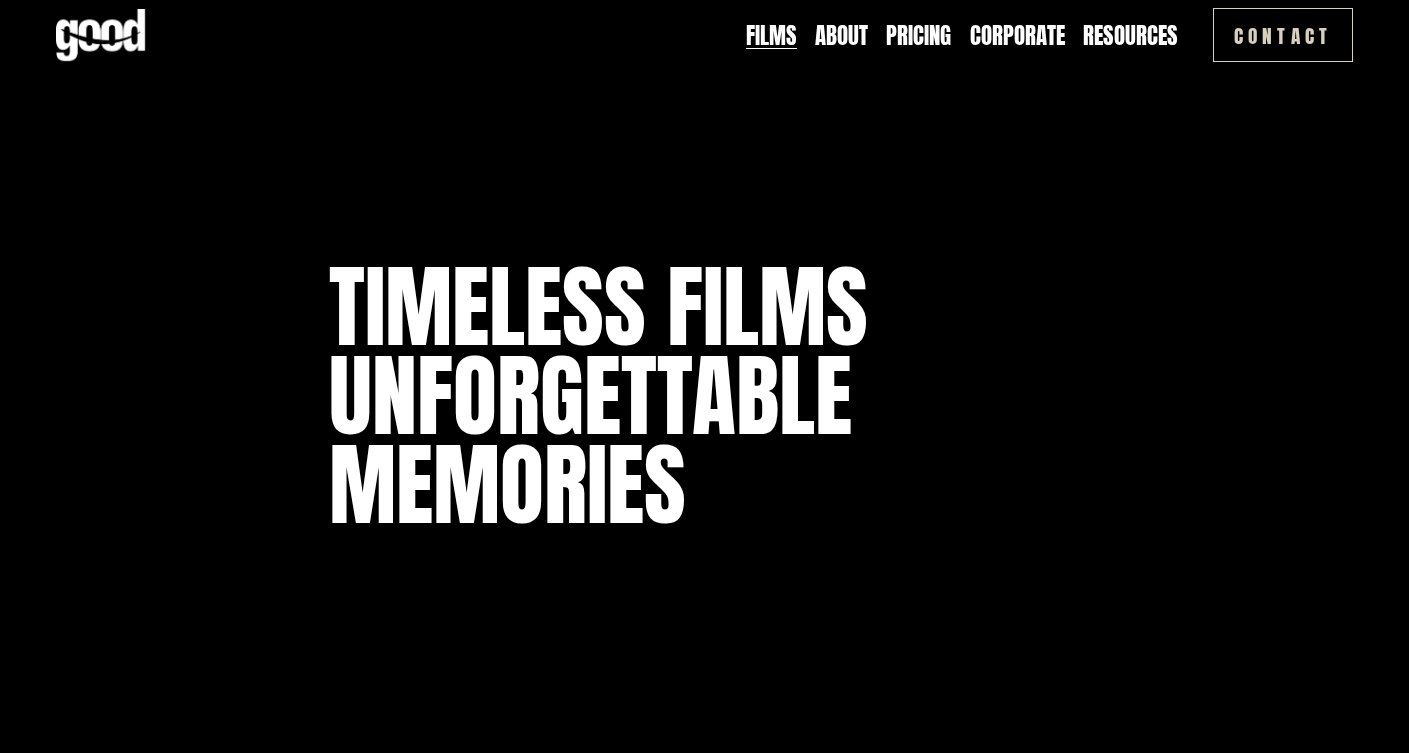 scroll, scrollTop: 0, scrollLeft: 0, axis: both 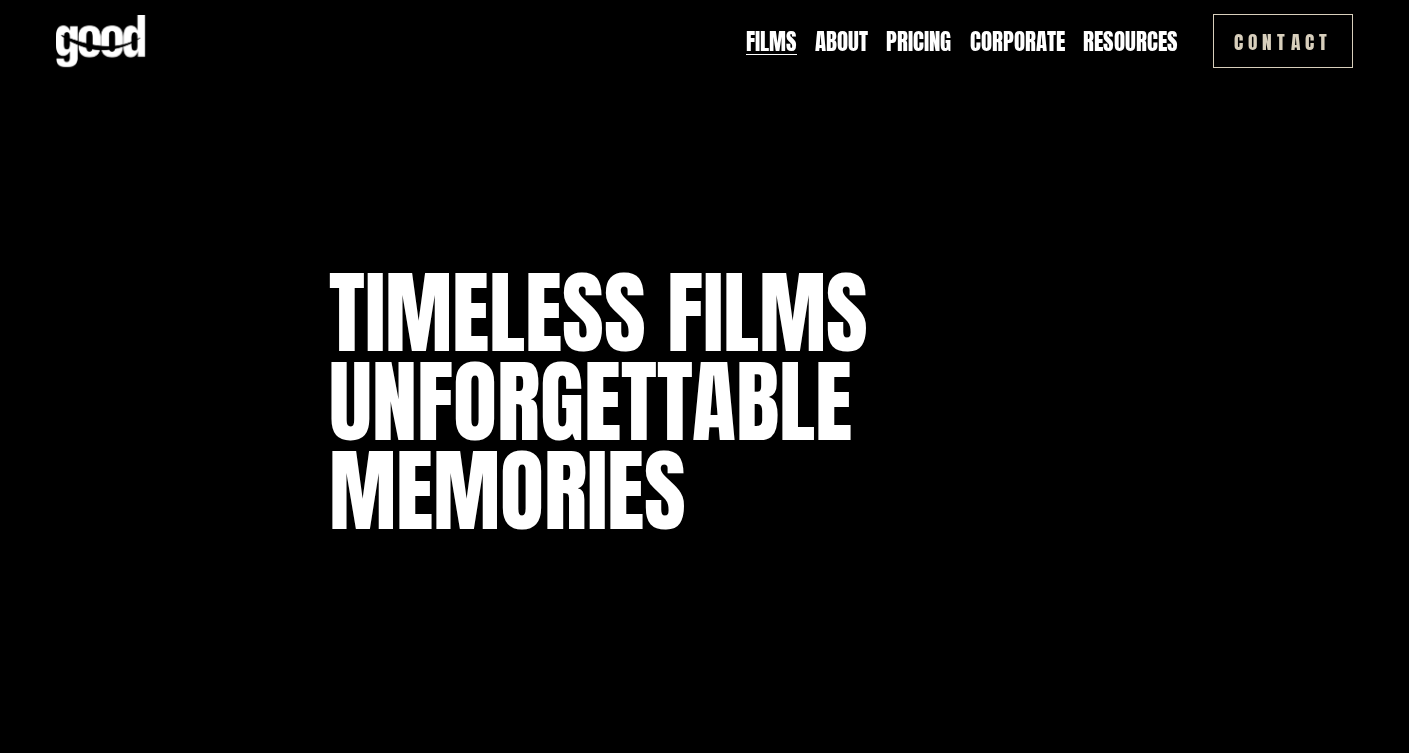 click on "Pricing" at bounding box center (918, 41) 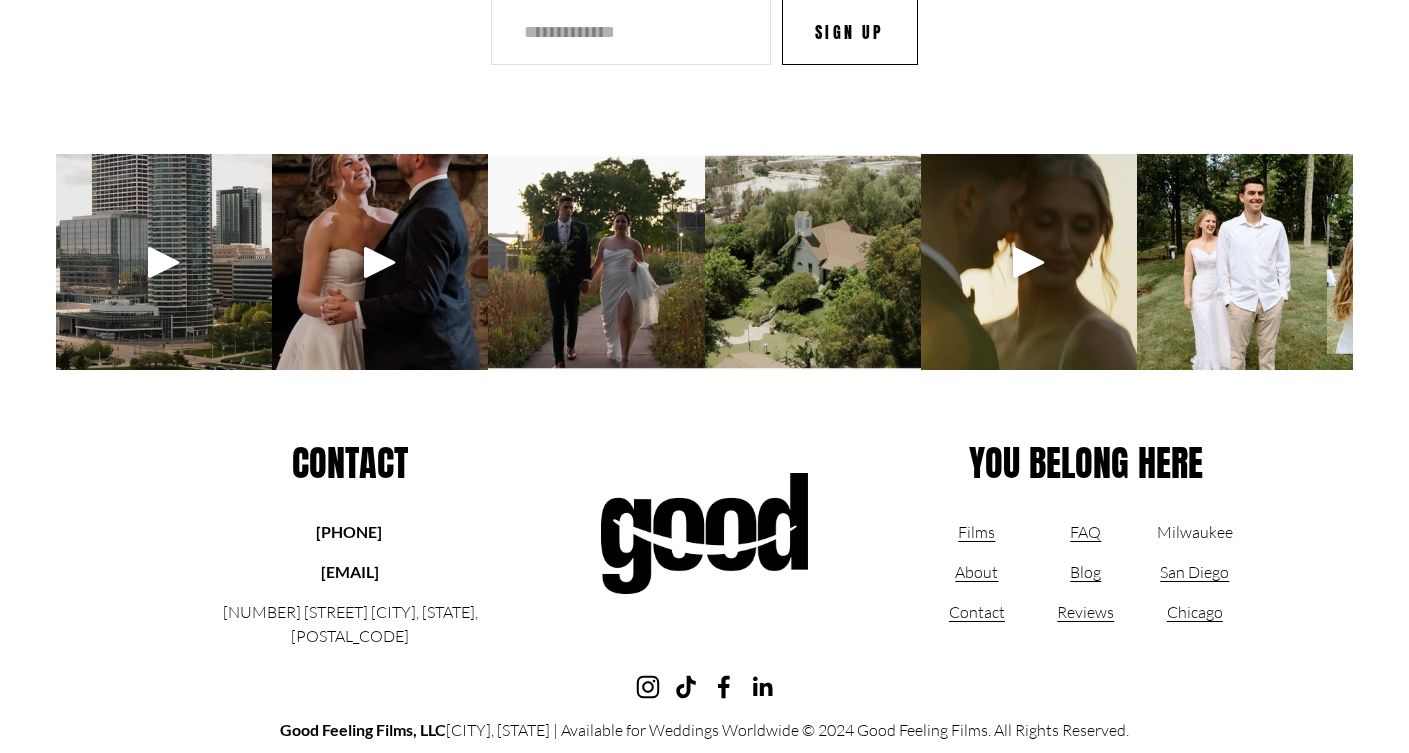 scroll, scrollTop: 4900, scrollLeft: 0, axis: vertical 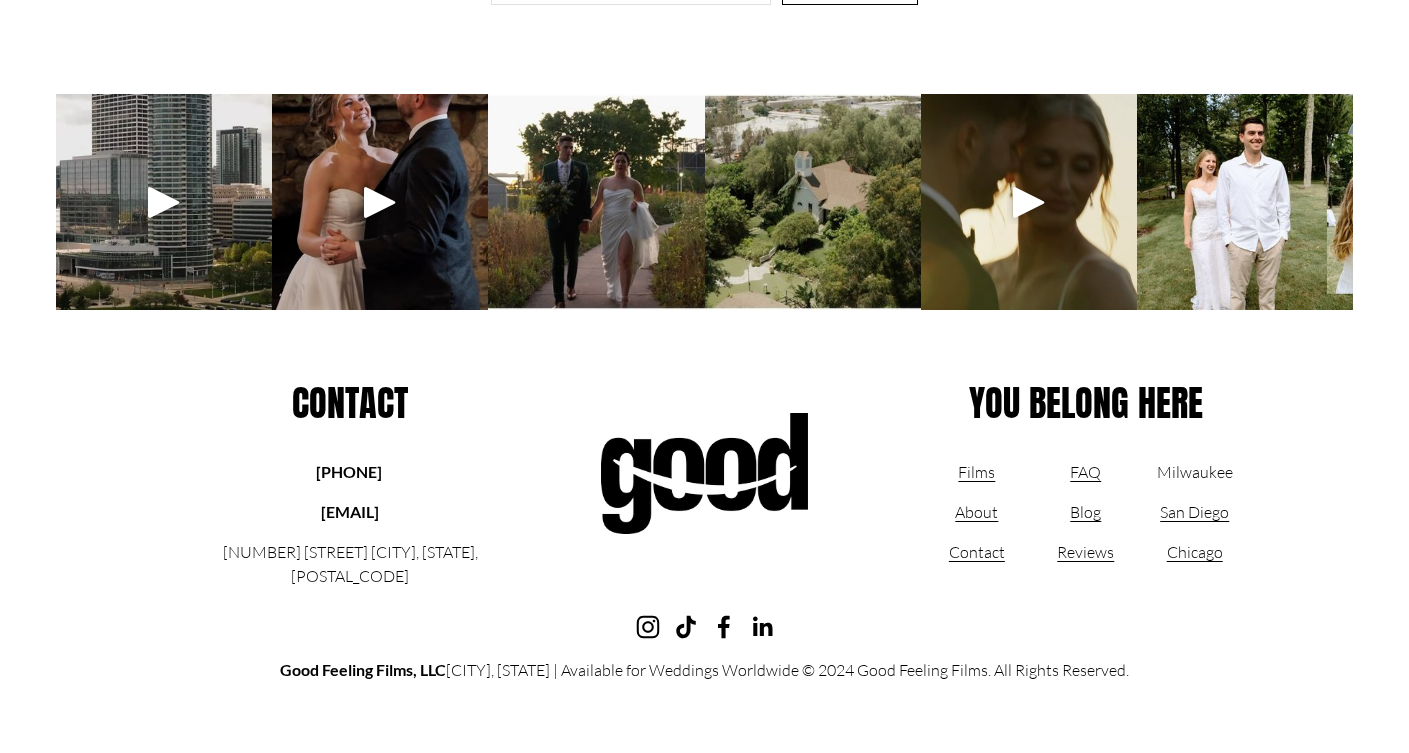 click at bounding box center (1245, 202) 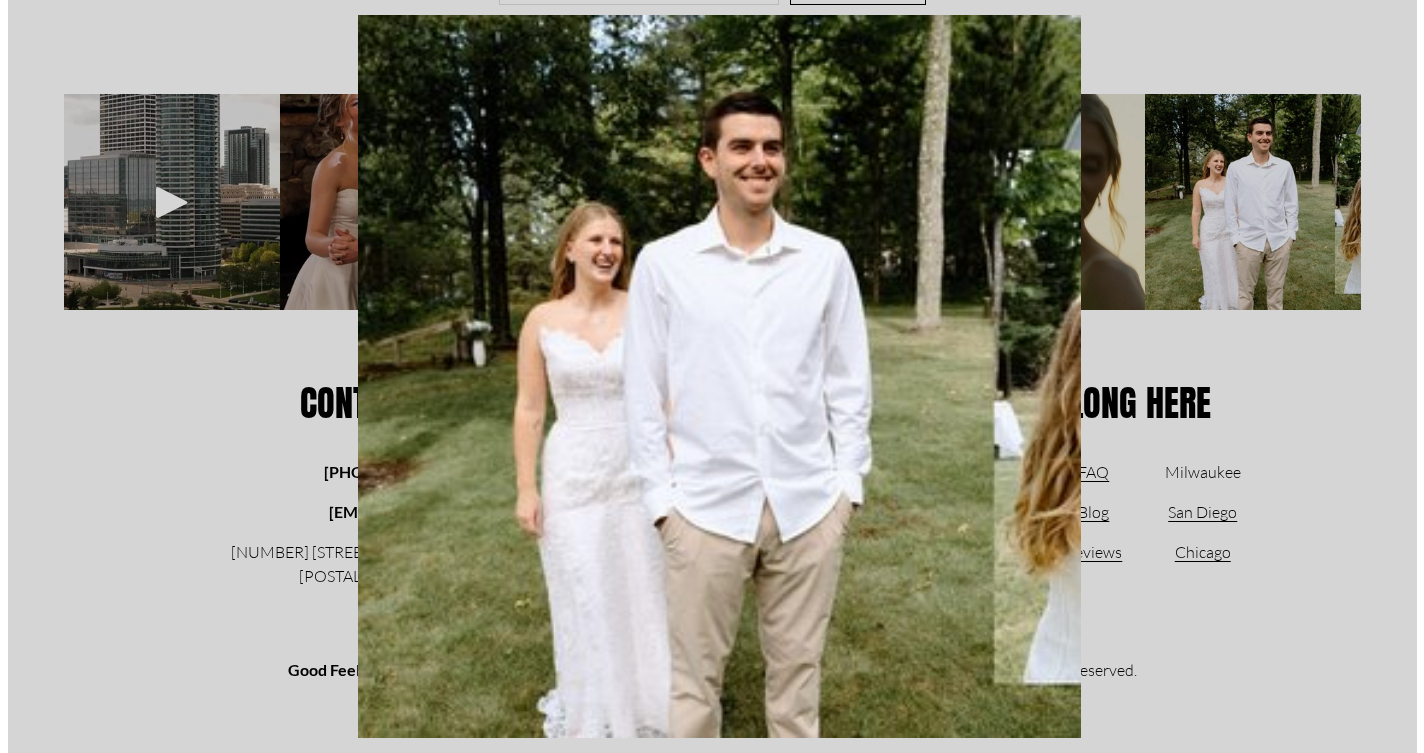 scroll, scrollTop: 4882, scrollLeft: 0, axis: vertical 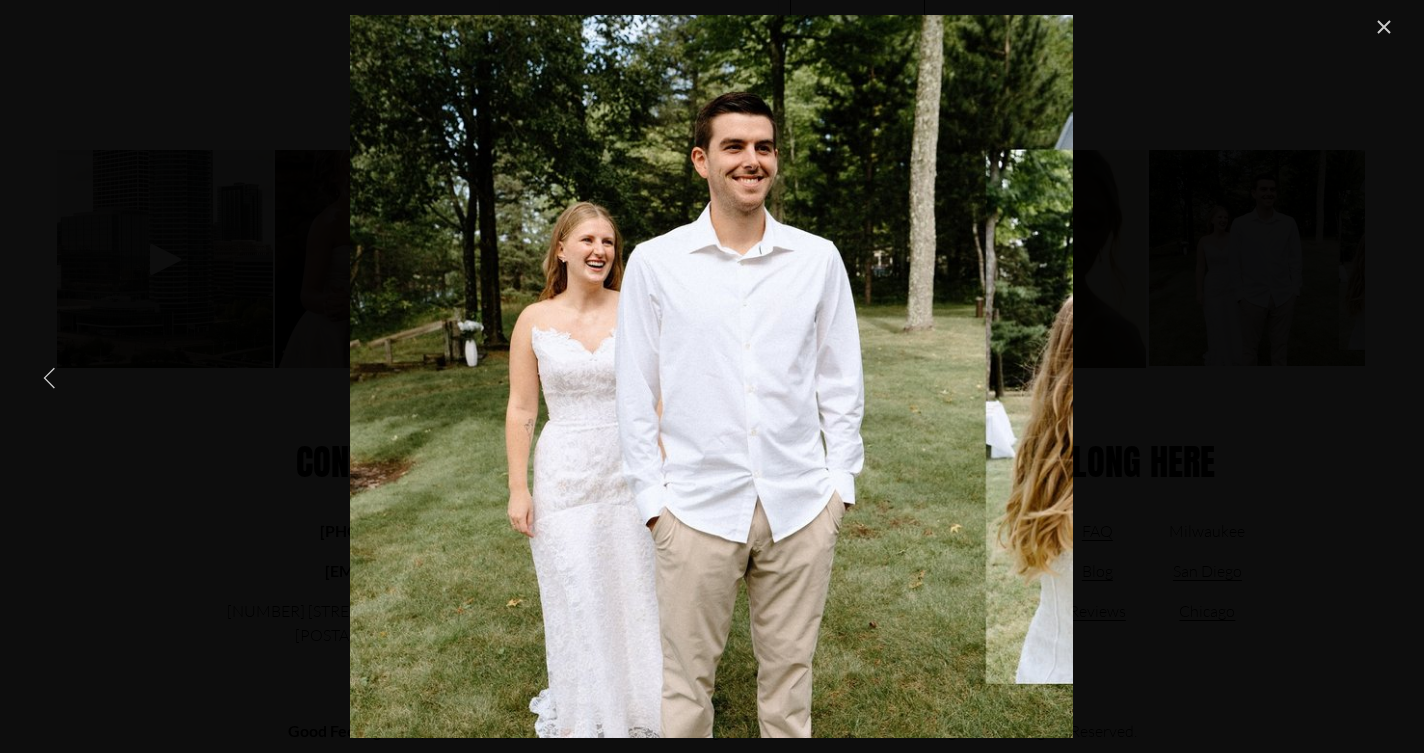 click at bounding box center [50, 377] 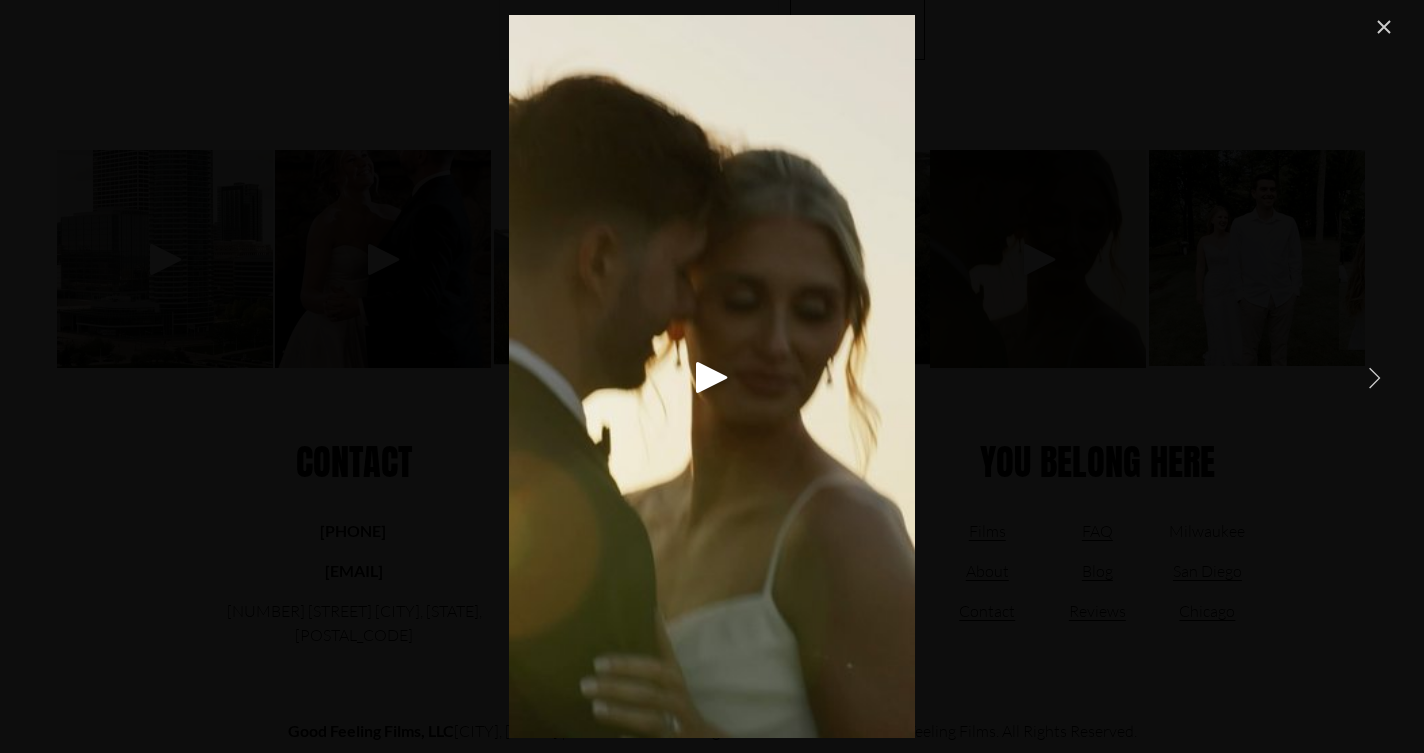 click at bounding box center (711, 376) 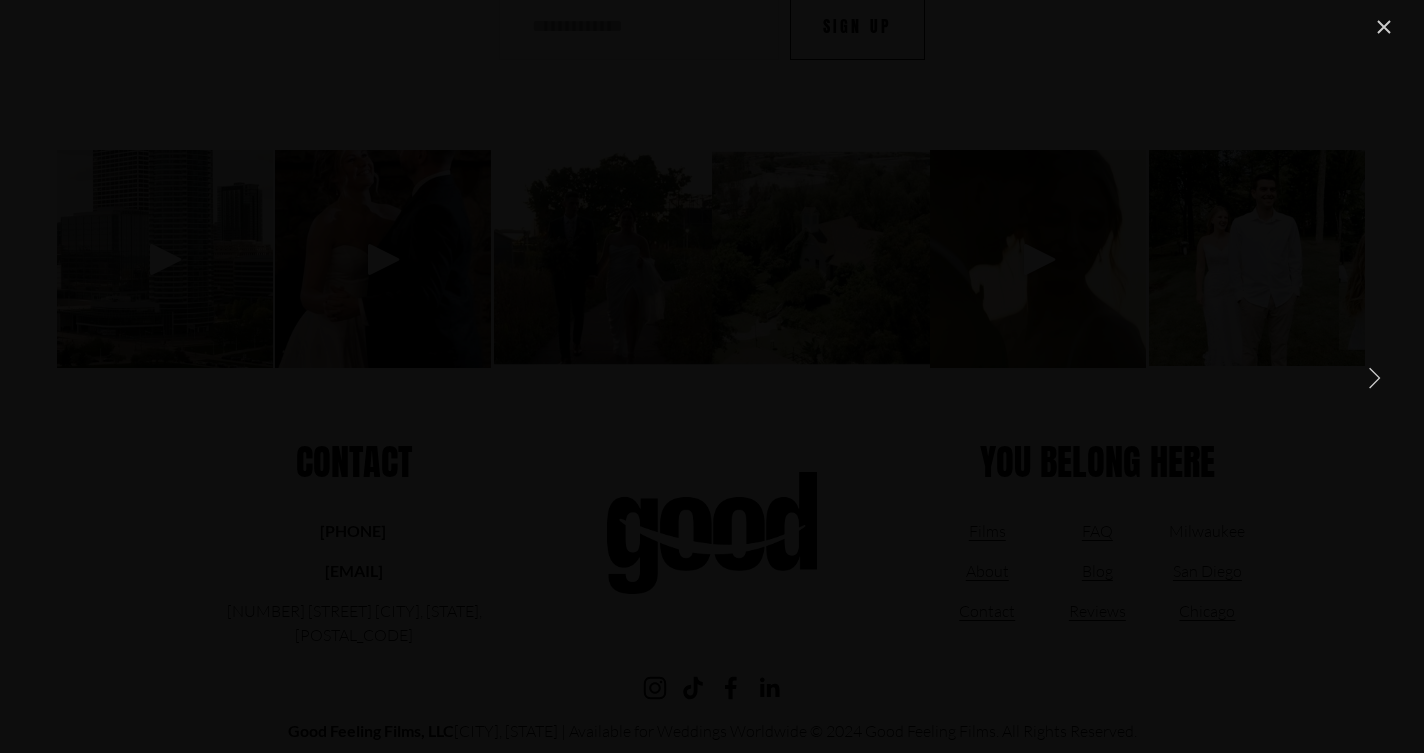 click at bounding box center [711, 376] 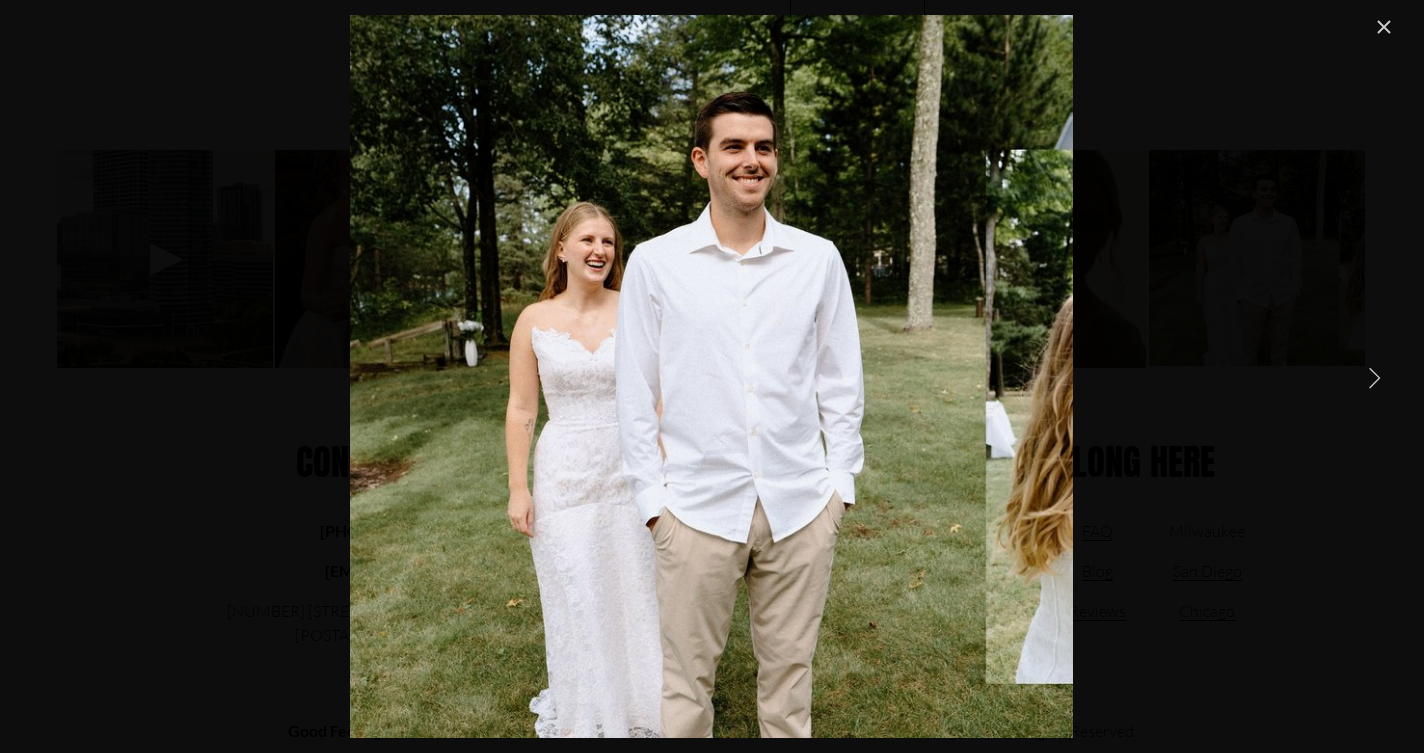 click at bounding box center [1374, 377] 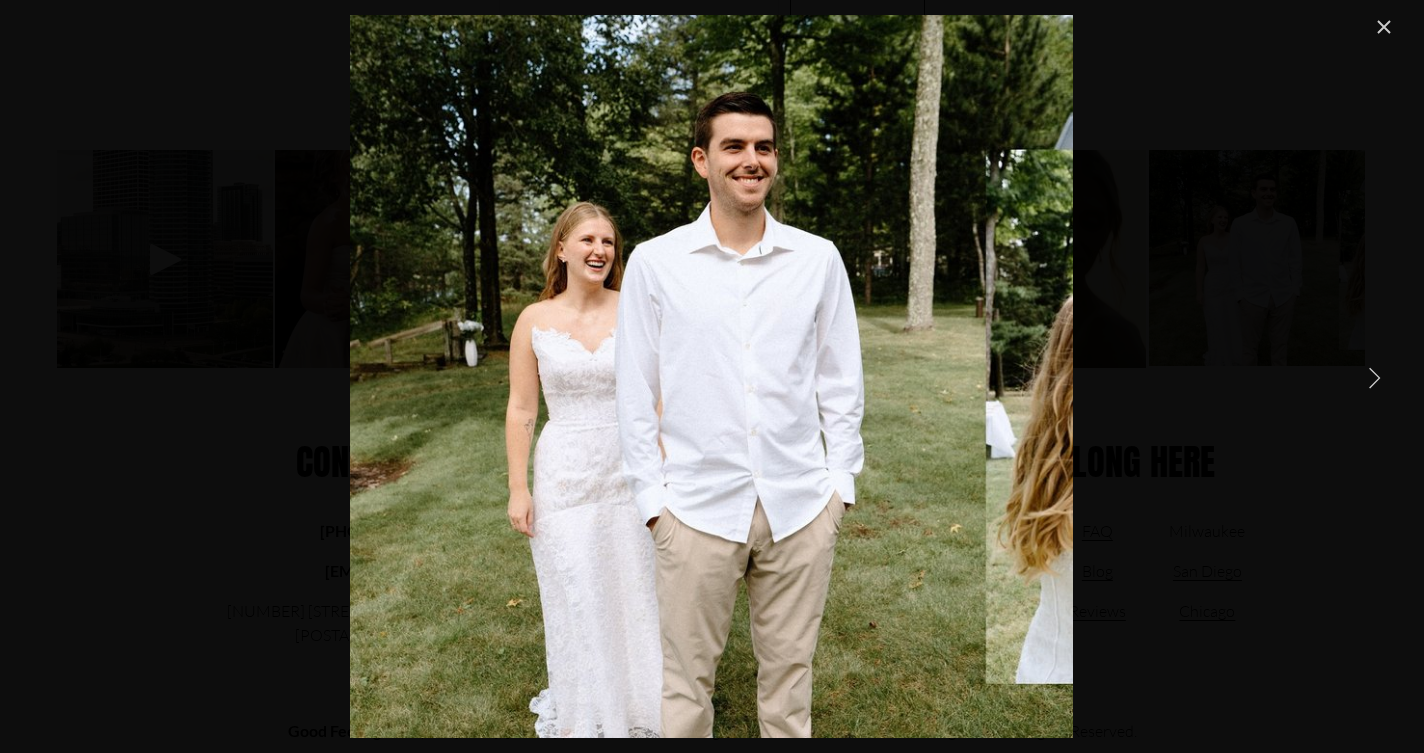 click at bounding box center [1374, 377] 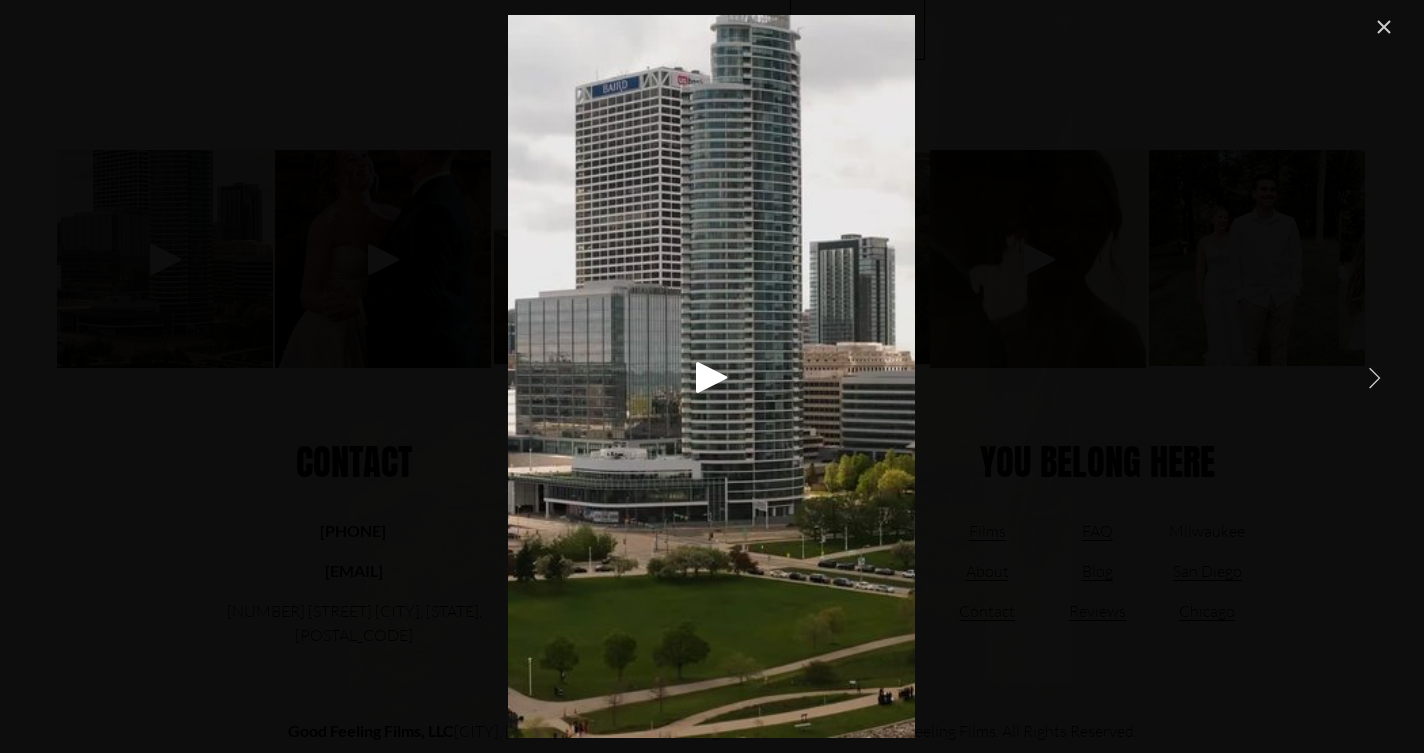 click at bounding box center (1374, 377) 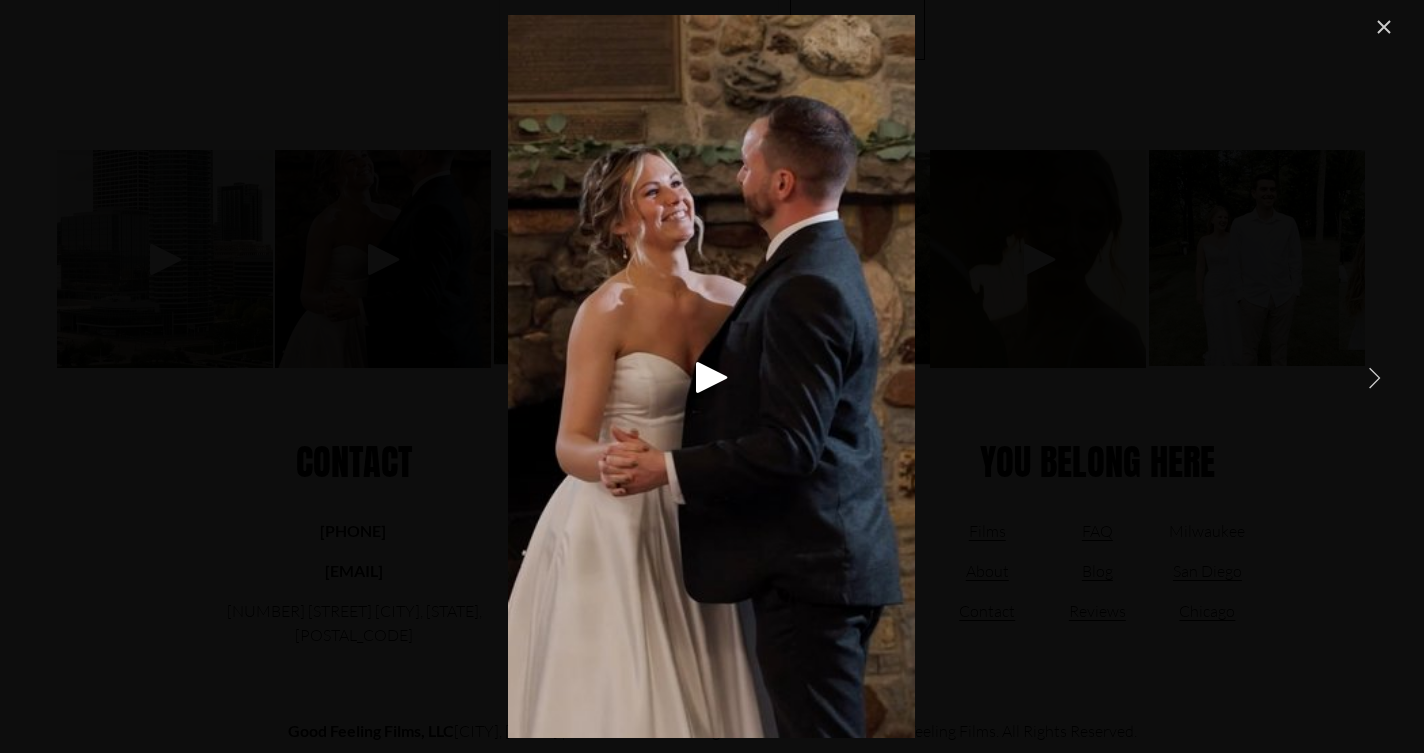 click at bounding box center [1374, 377] 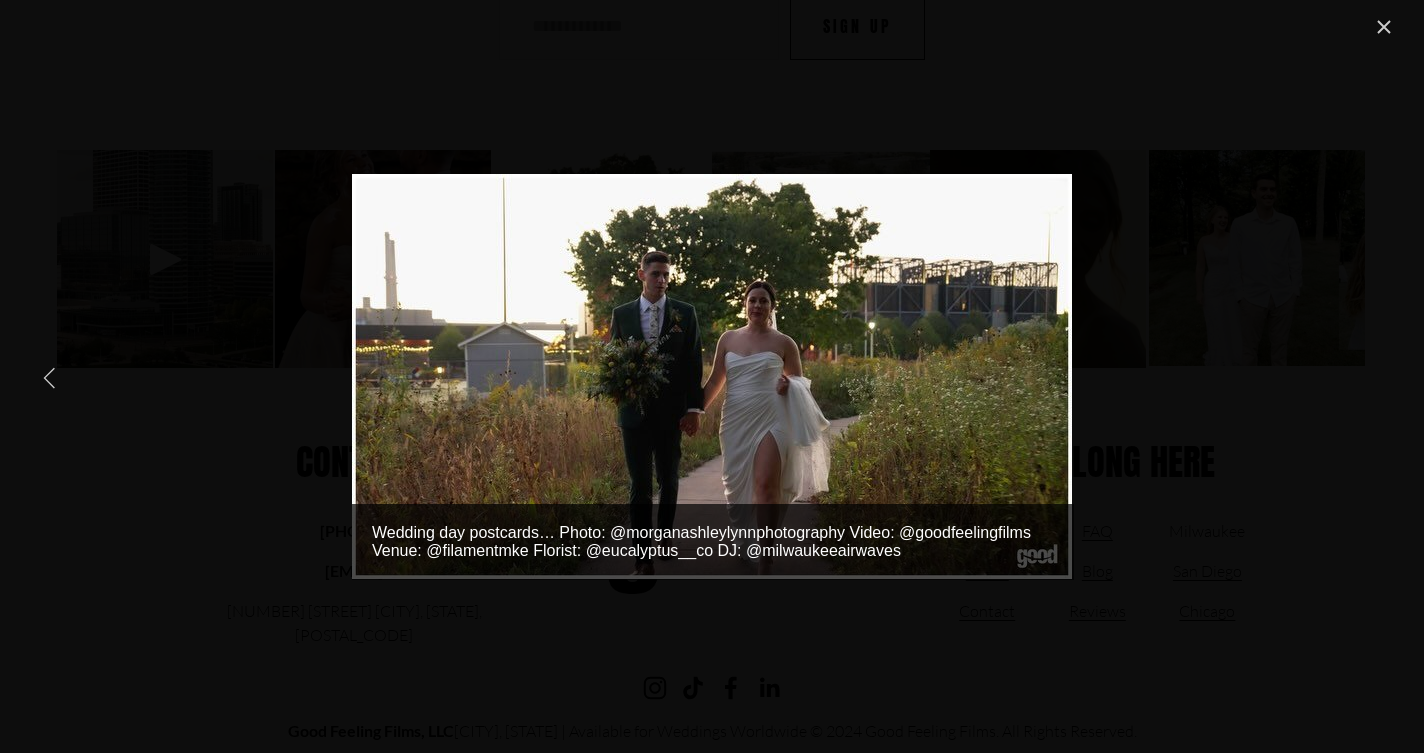 click at bounding box center (712, 376) 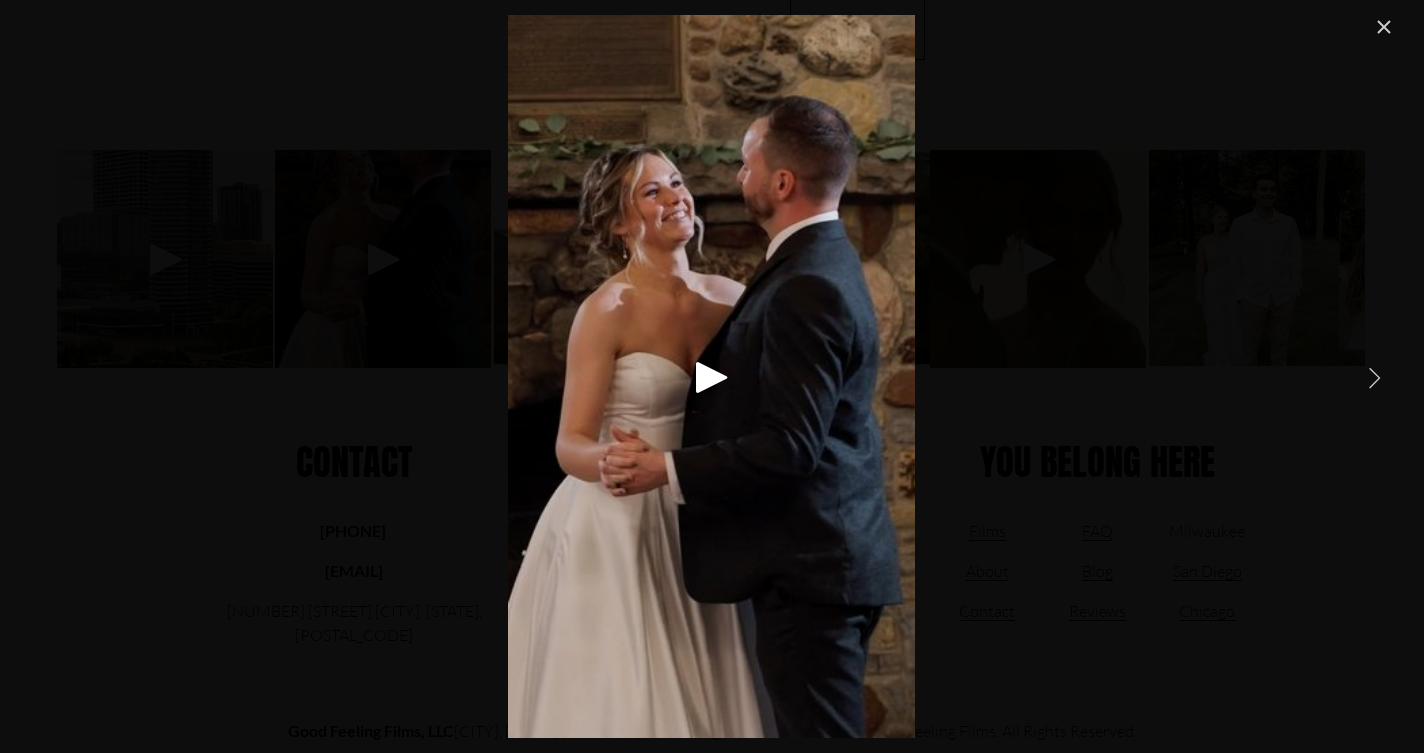 click at bounding box center [1374, 377] 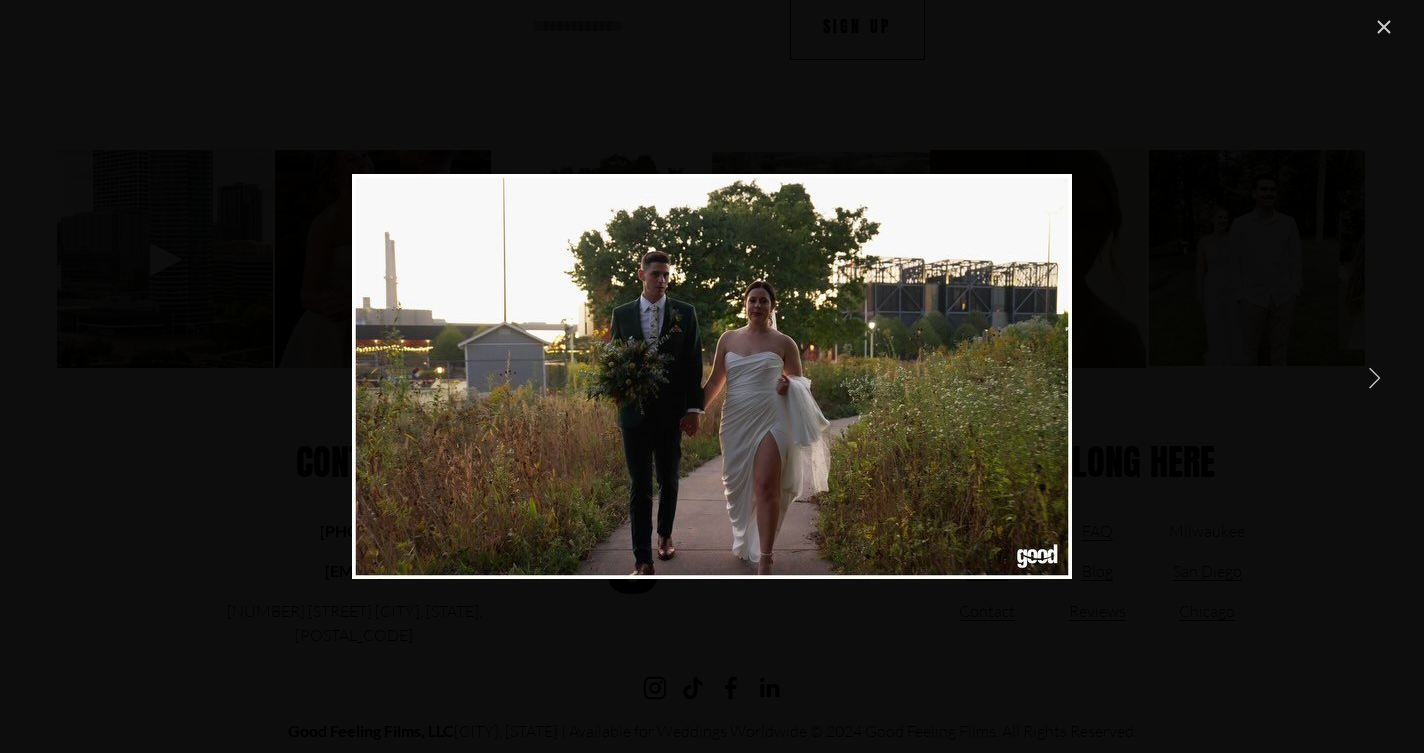 click at bounding box center (1374, 377) 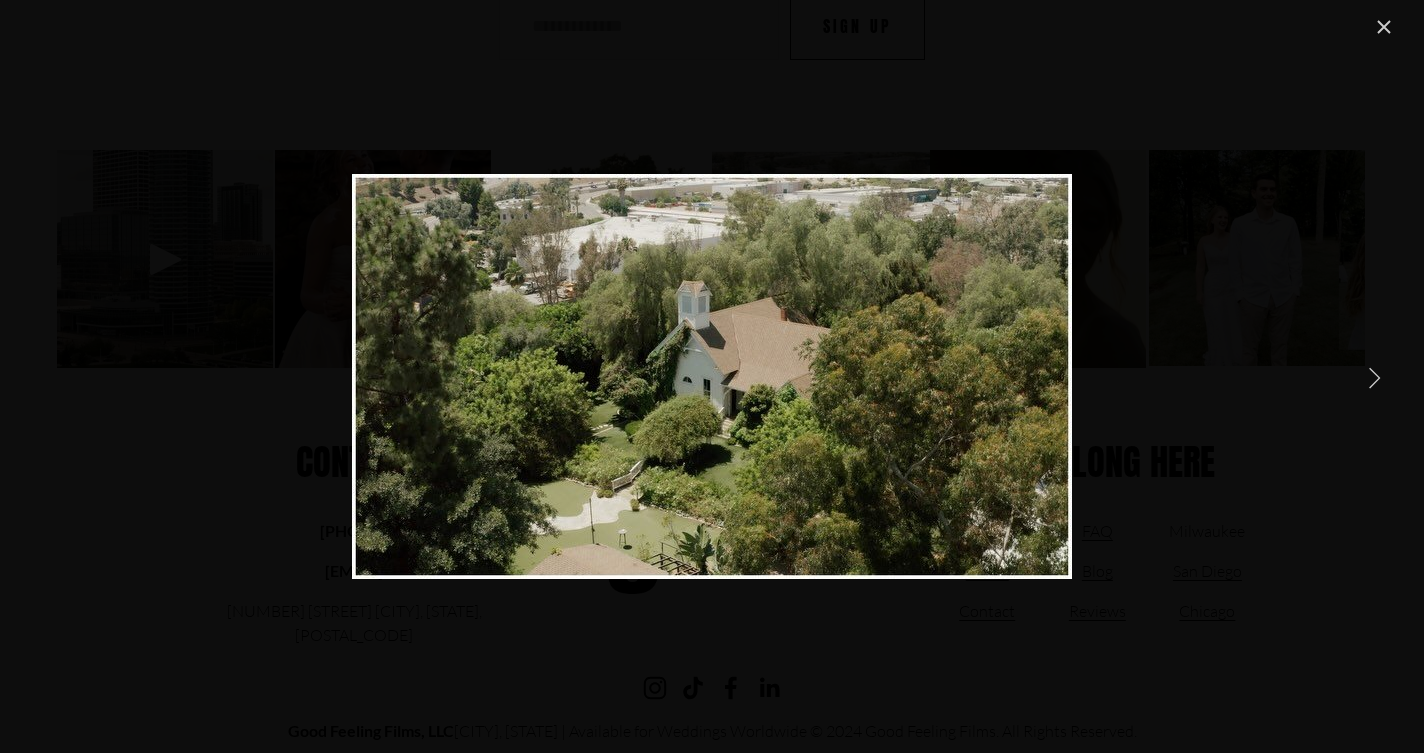 click at bounding box center (1374, 377) 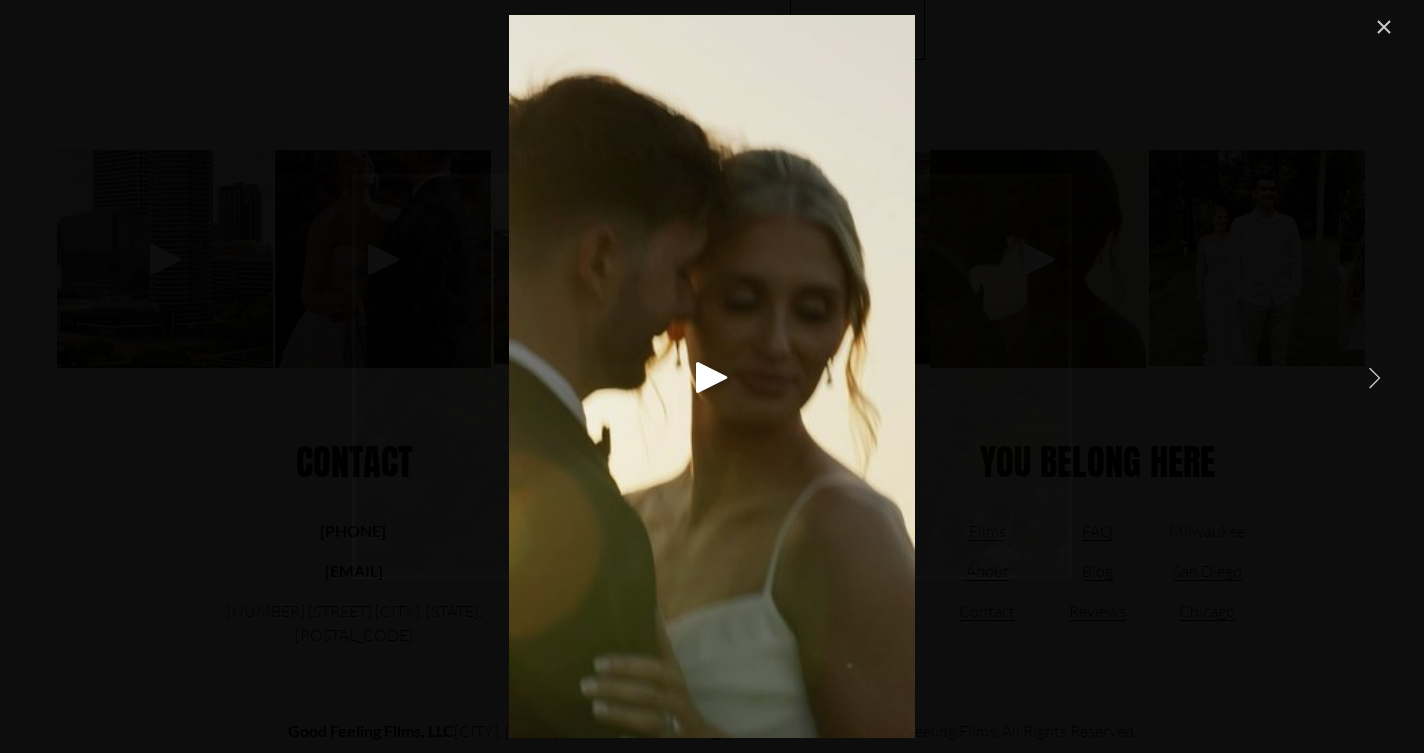 click at bounding box center [1374, 377] 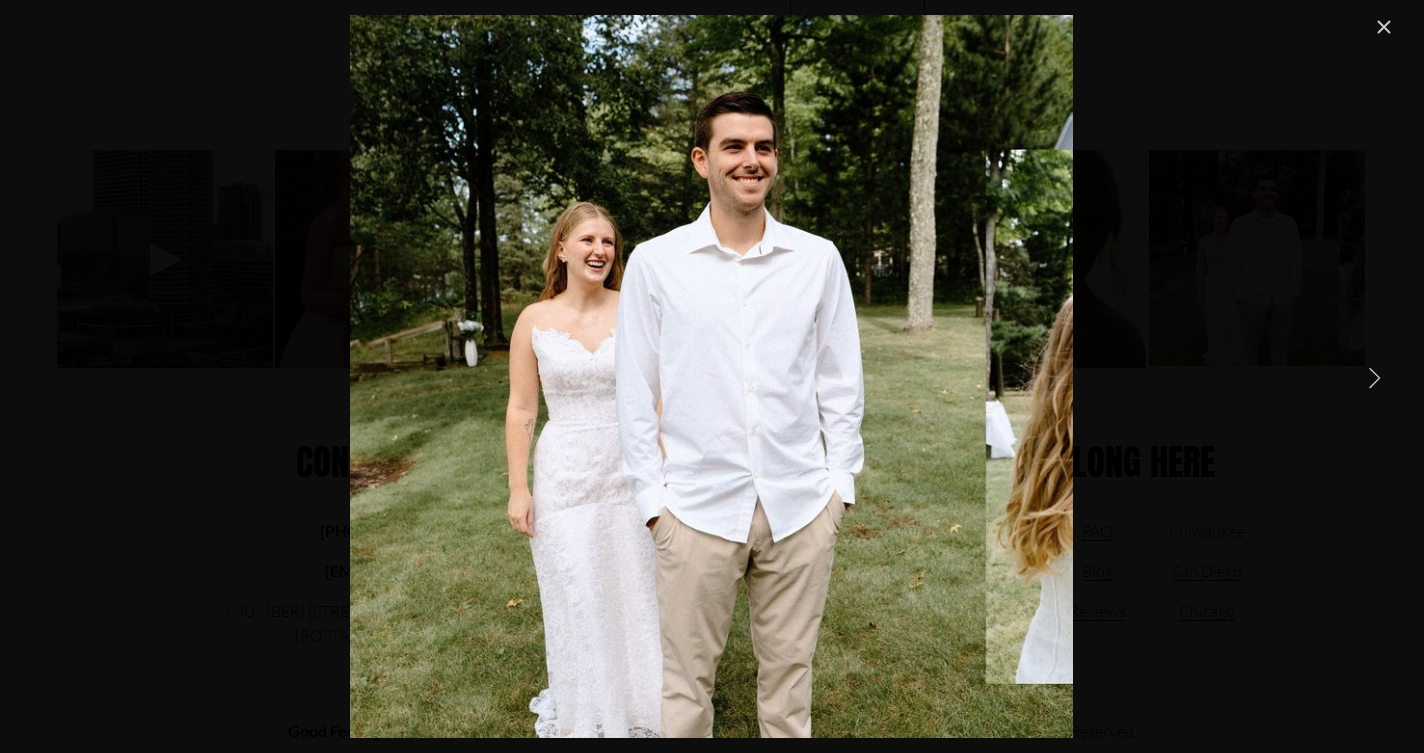click at bounding box center [1374, 377] 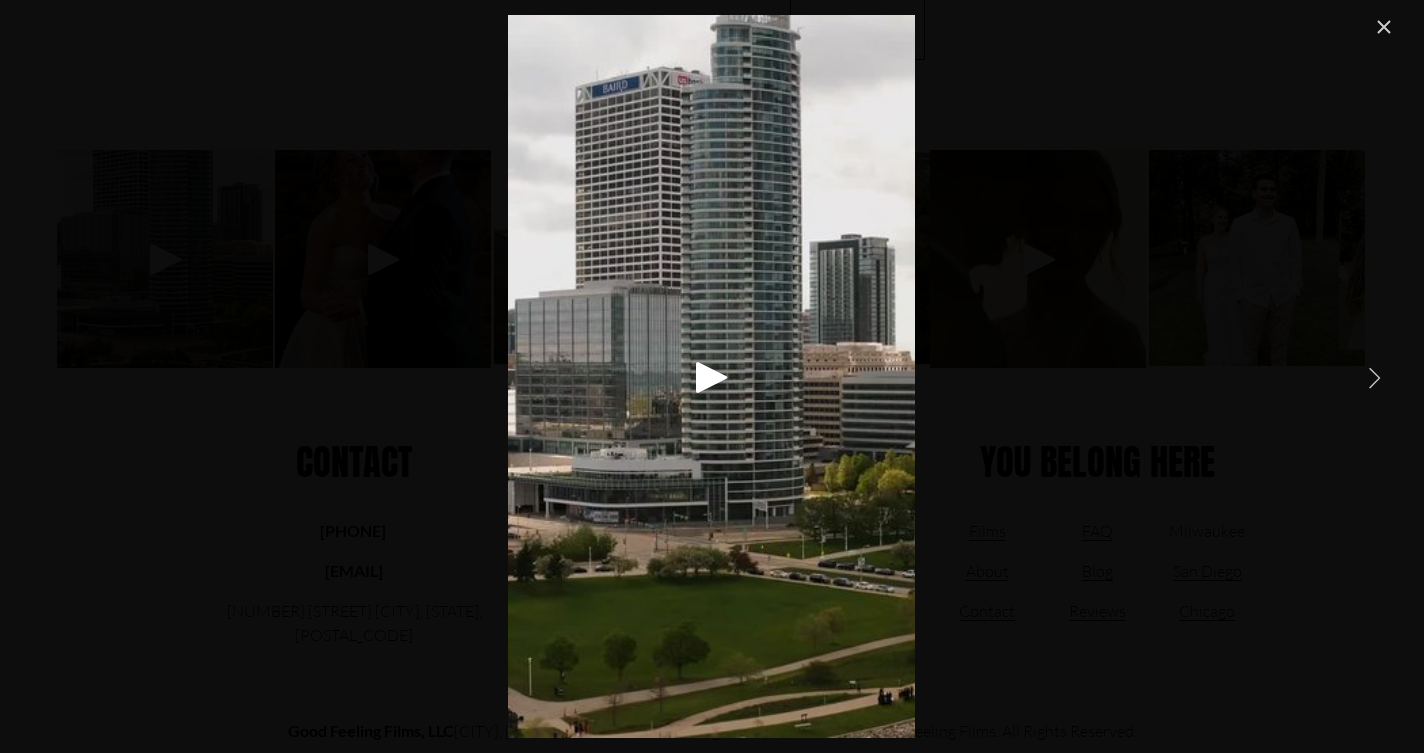 click at bounding box center (1374, 377) 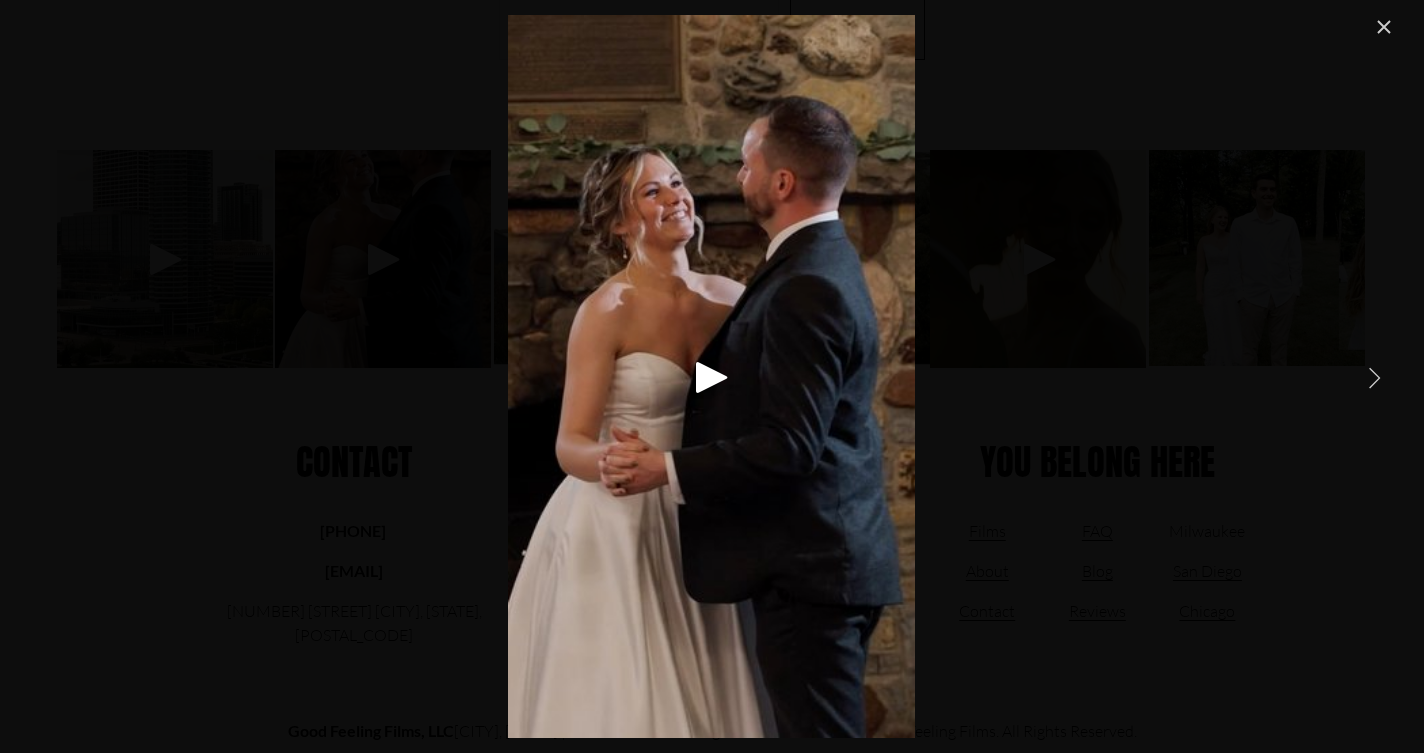 click at bounding box center (1374, 377) 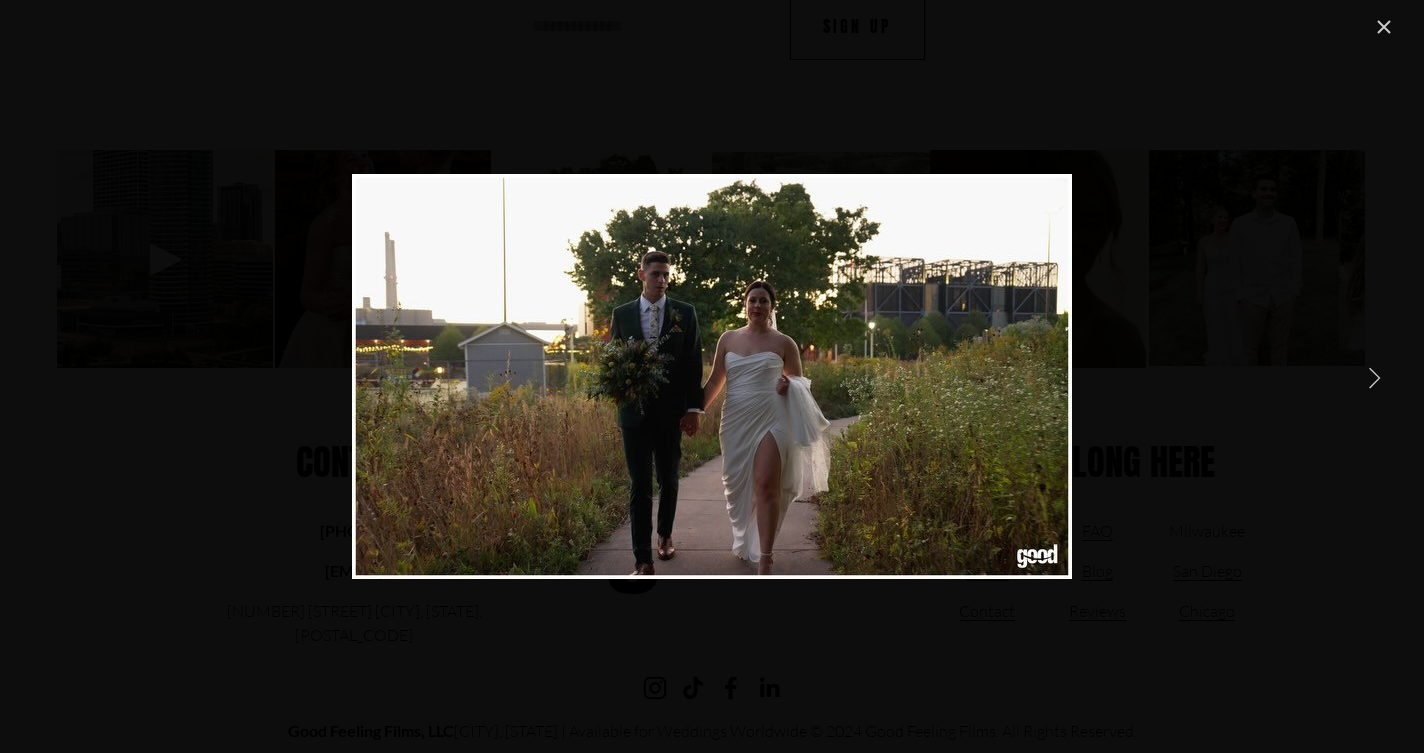 click at bounding box center (1374, 377) 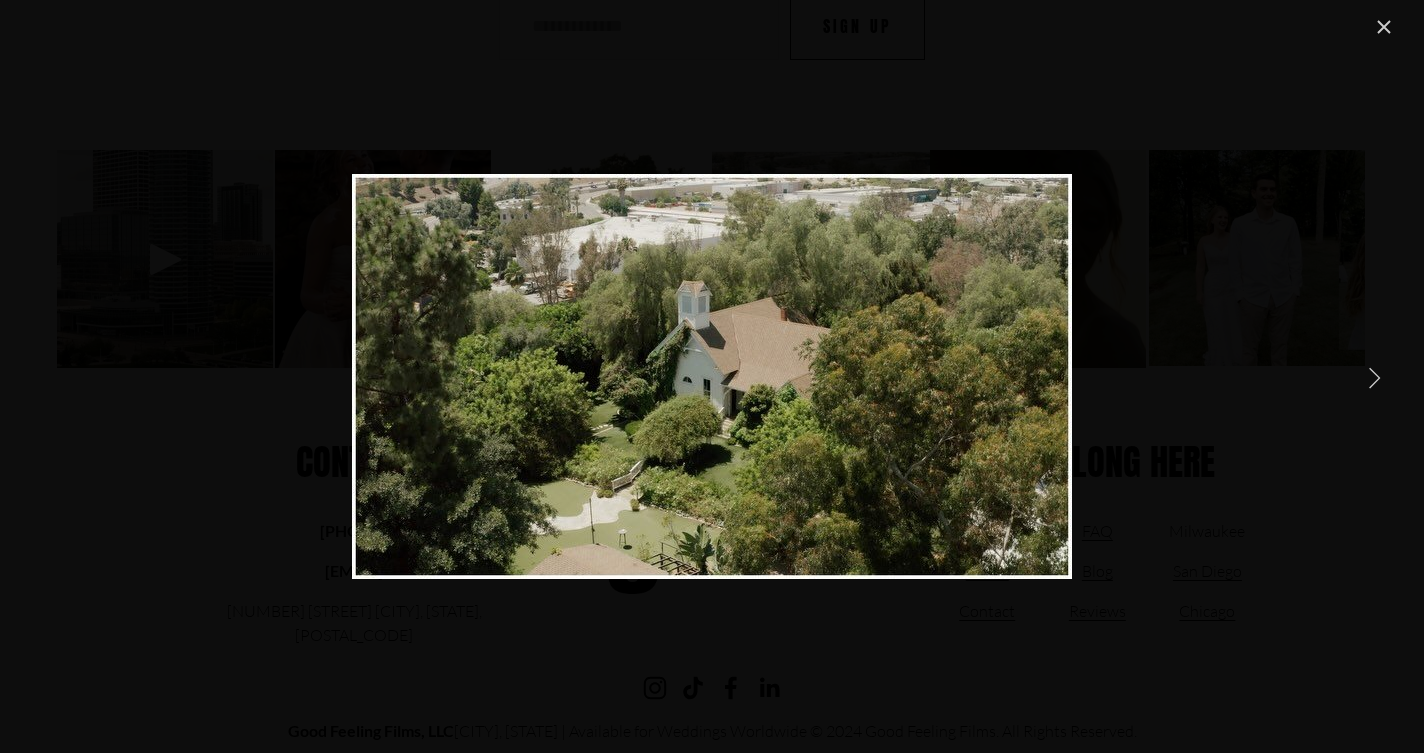 click at bounding box center (1374, 377) 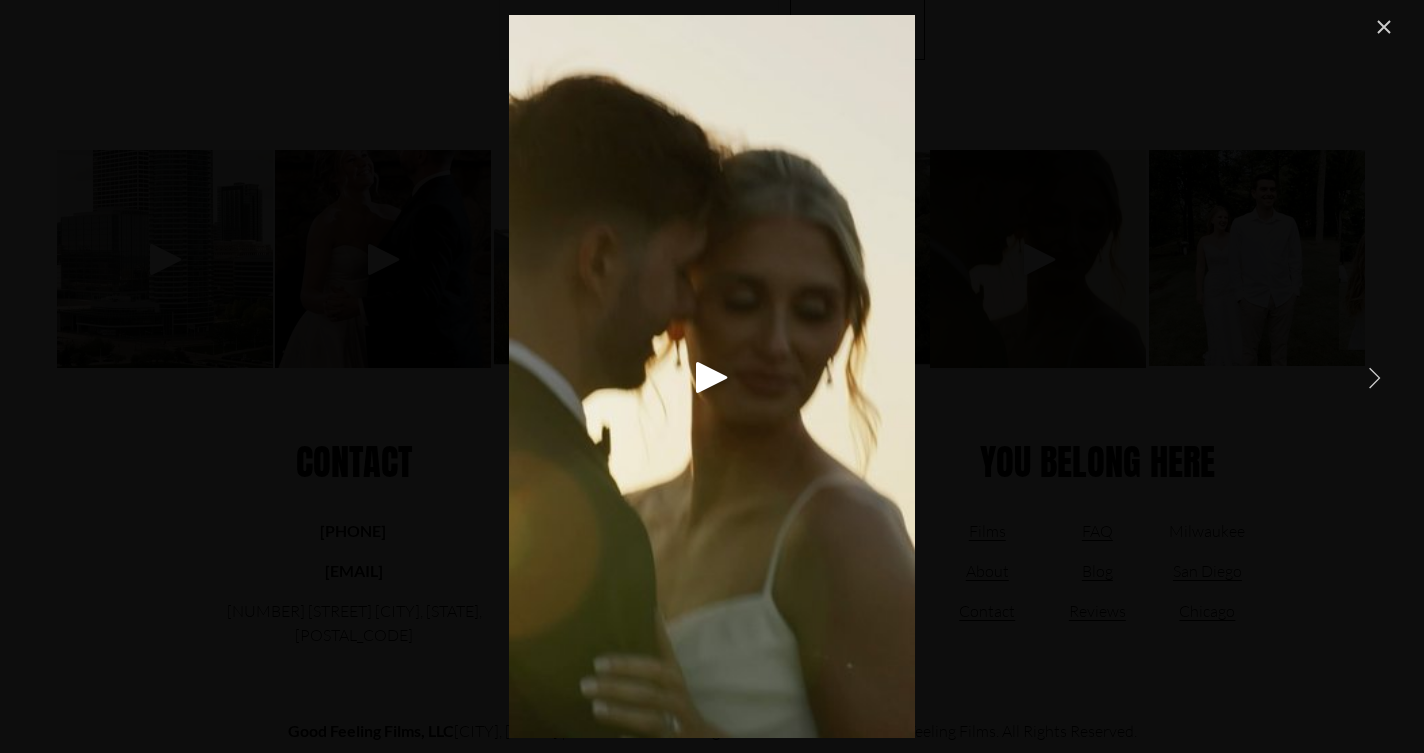 click at bounding box center (1374, 377) 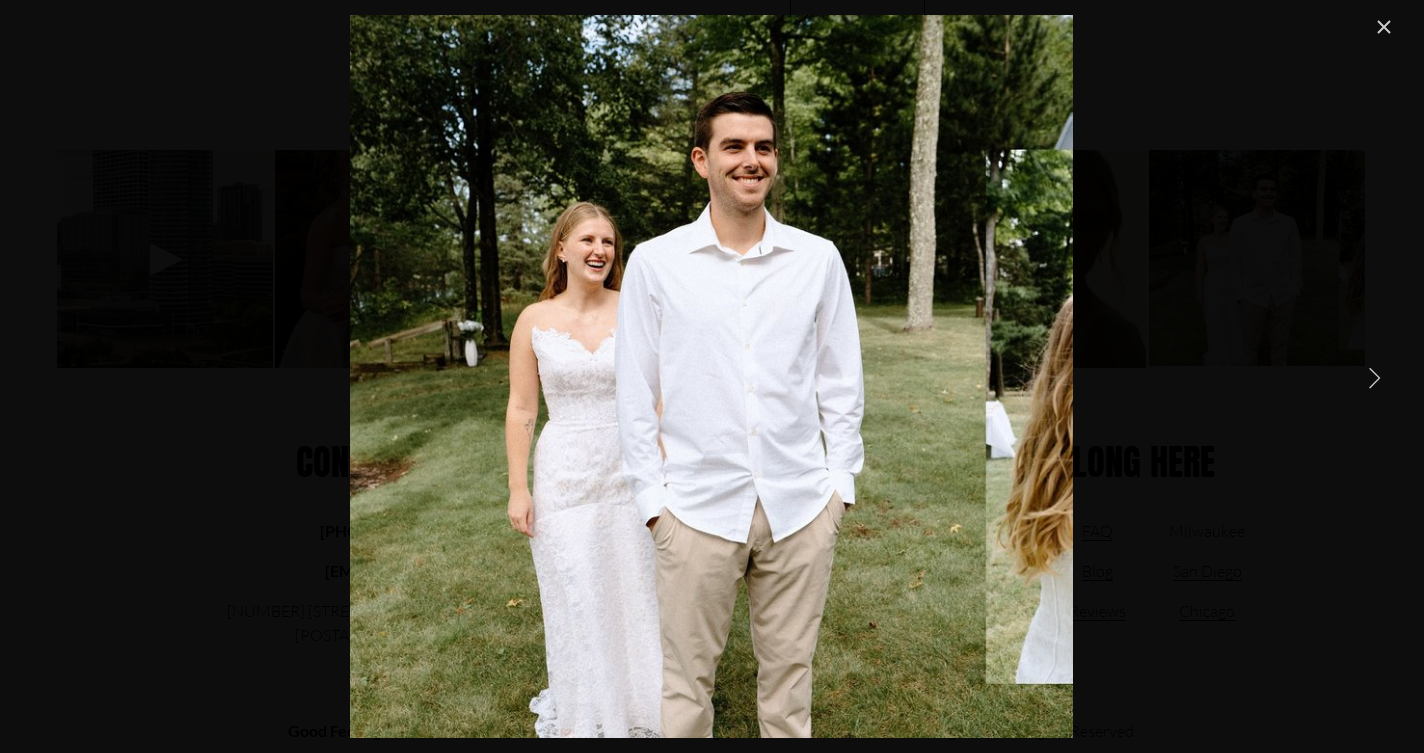 click at bounding box center [1374, 377] 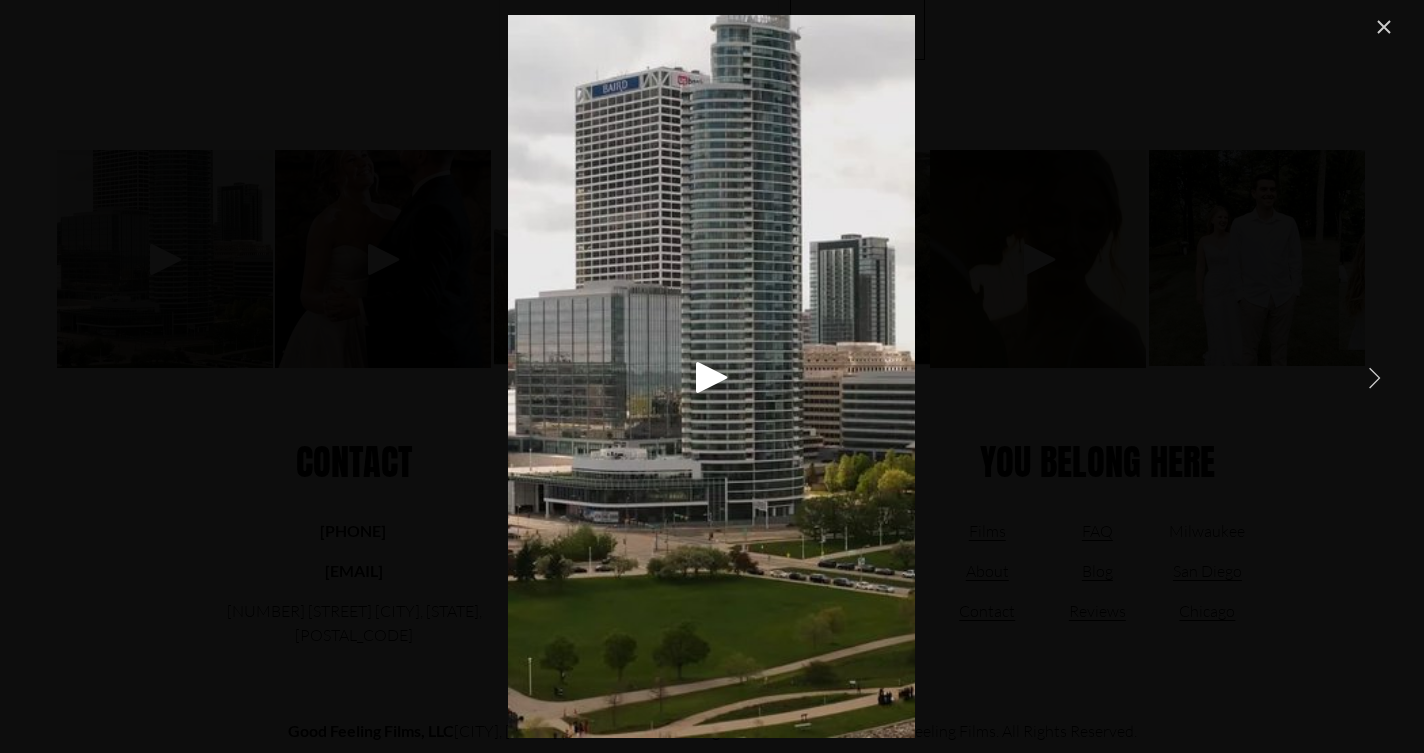 click at bounding box center [1374, 377] 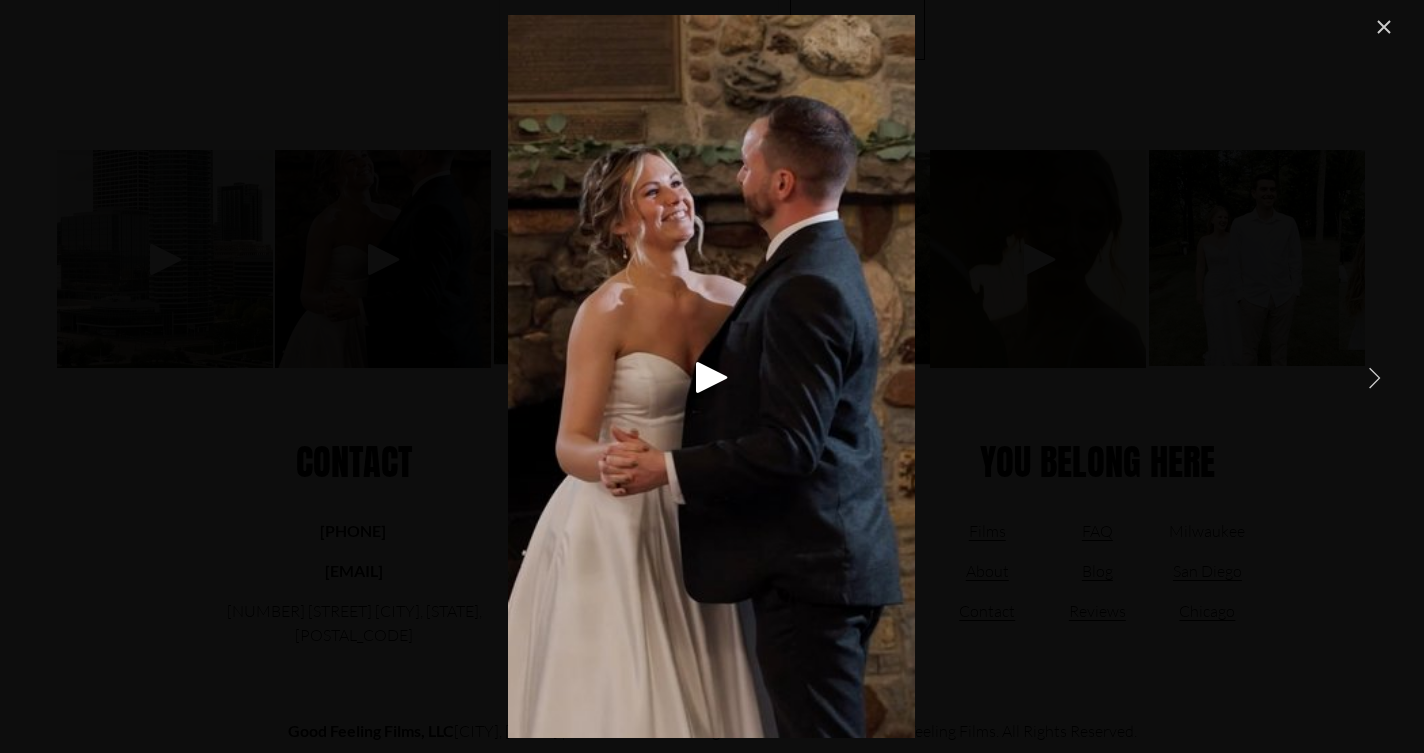 click at bounding box center (1374, 377) 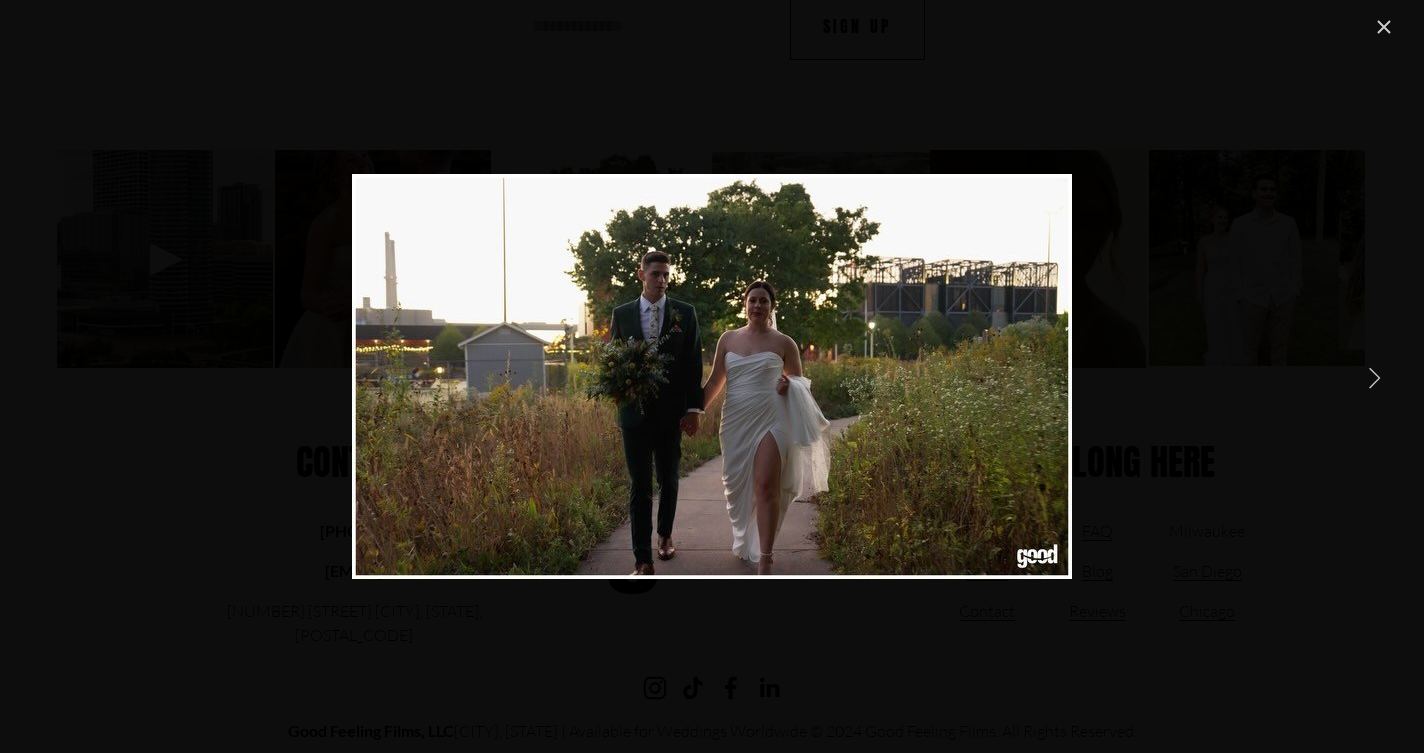 click at bounding box center (1374, 377) 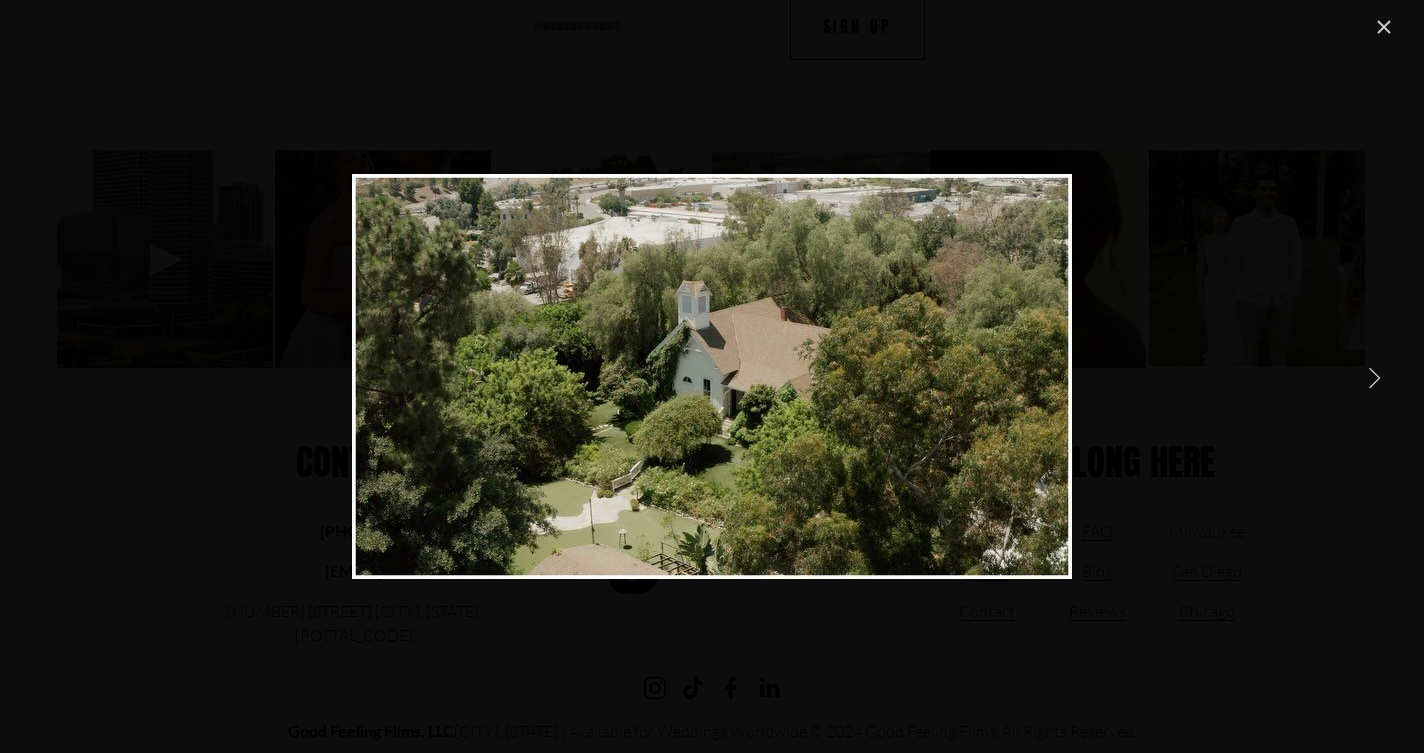 click at bounding box center (1374, 377) 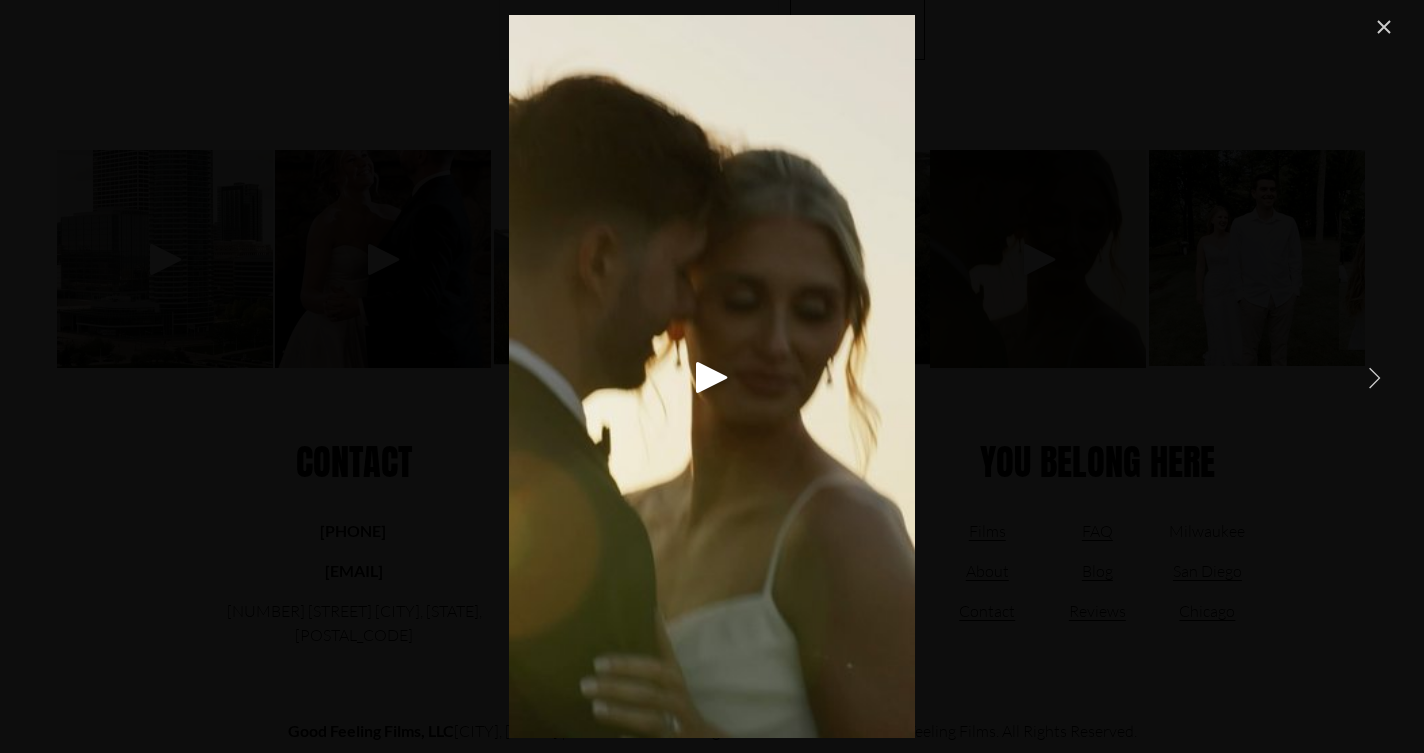 click at bounding box center (1374, 377) 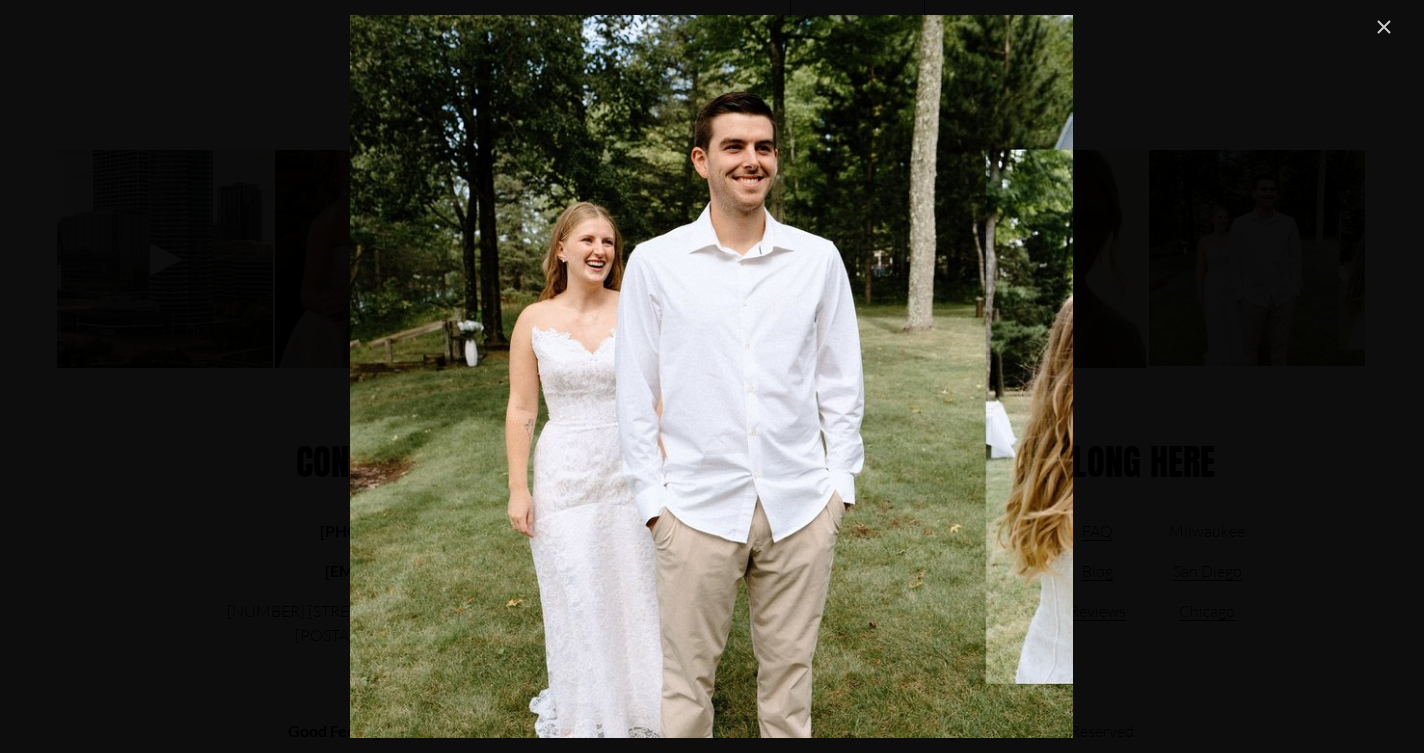 drag, startPoint x: 1376, startPoint y: 21, endPoint x: 1333, endPoint y: 87, distance: 78.77182 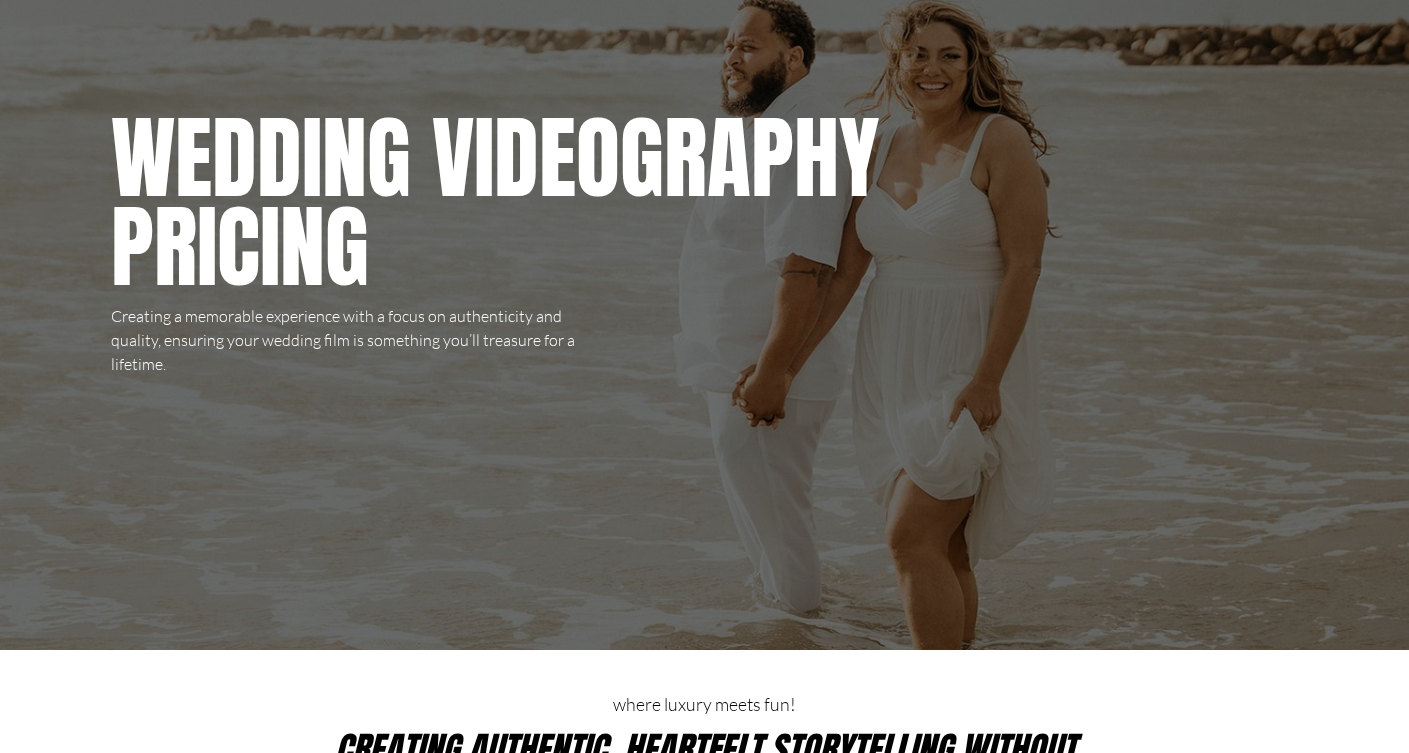 scroll, scrollTop: 0, scrollLeft: 0, axis: both 